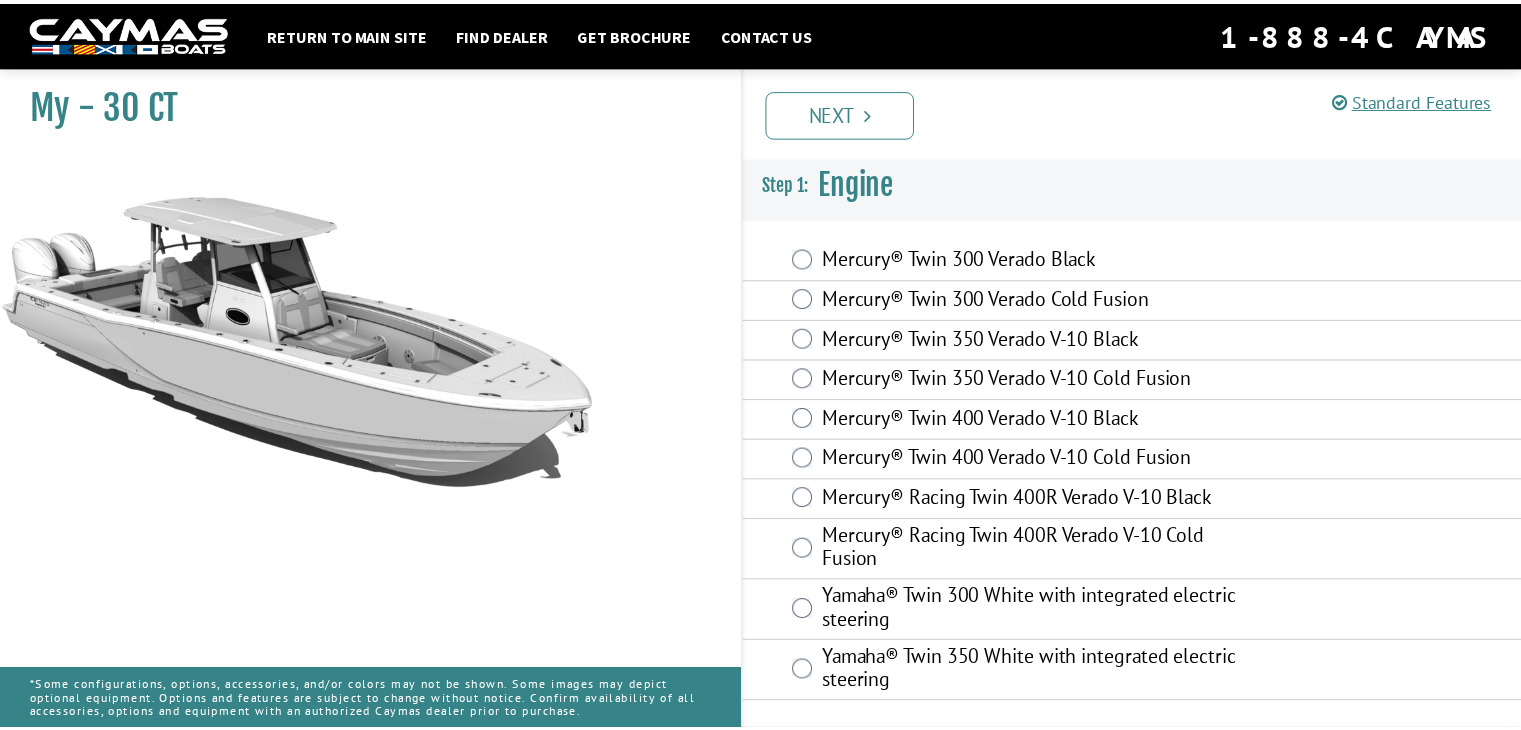 scroll, scrollTop: 0, scrollLeft: 0, axis: both 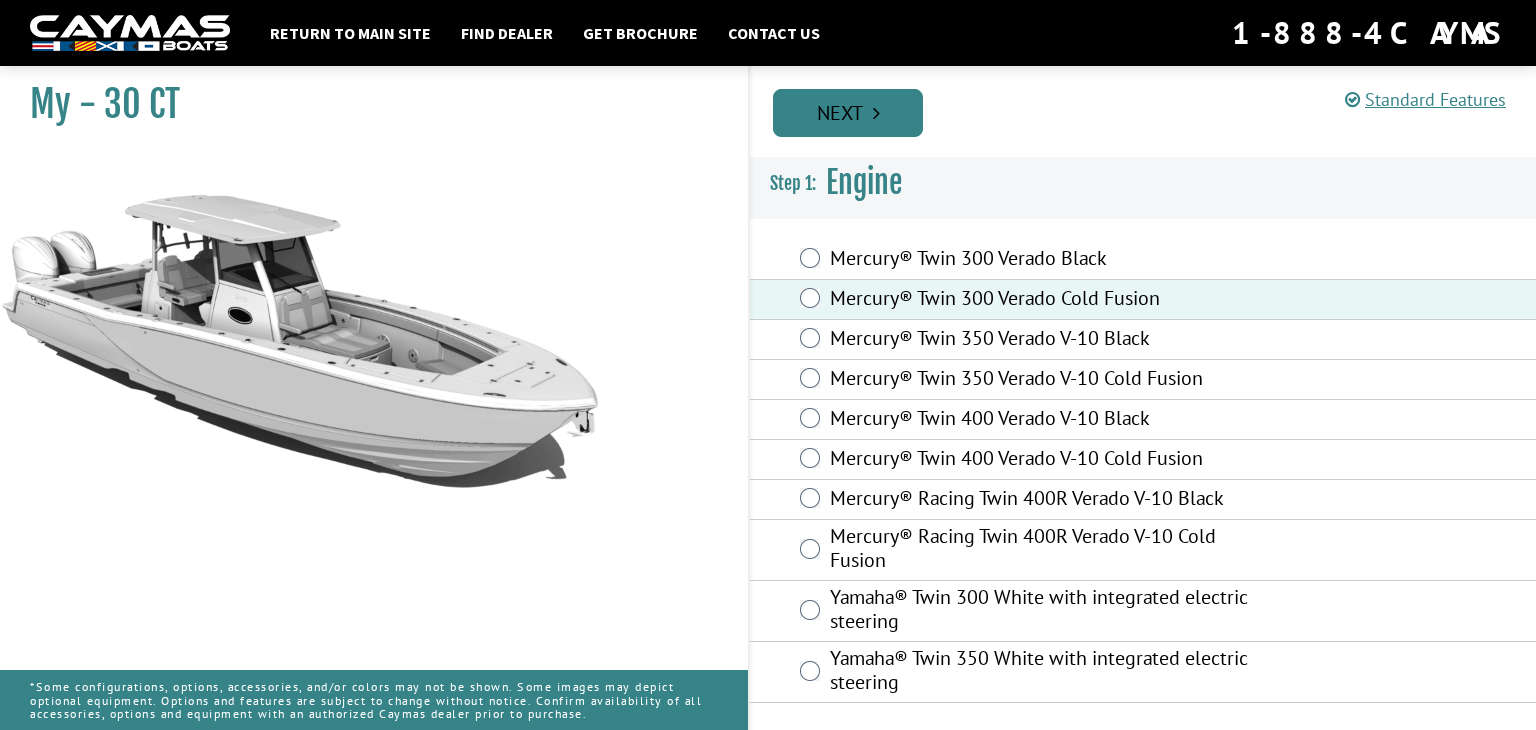 click on "Next" at bounding box center [848, 113] 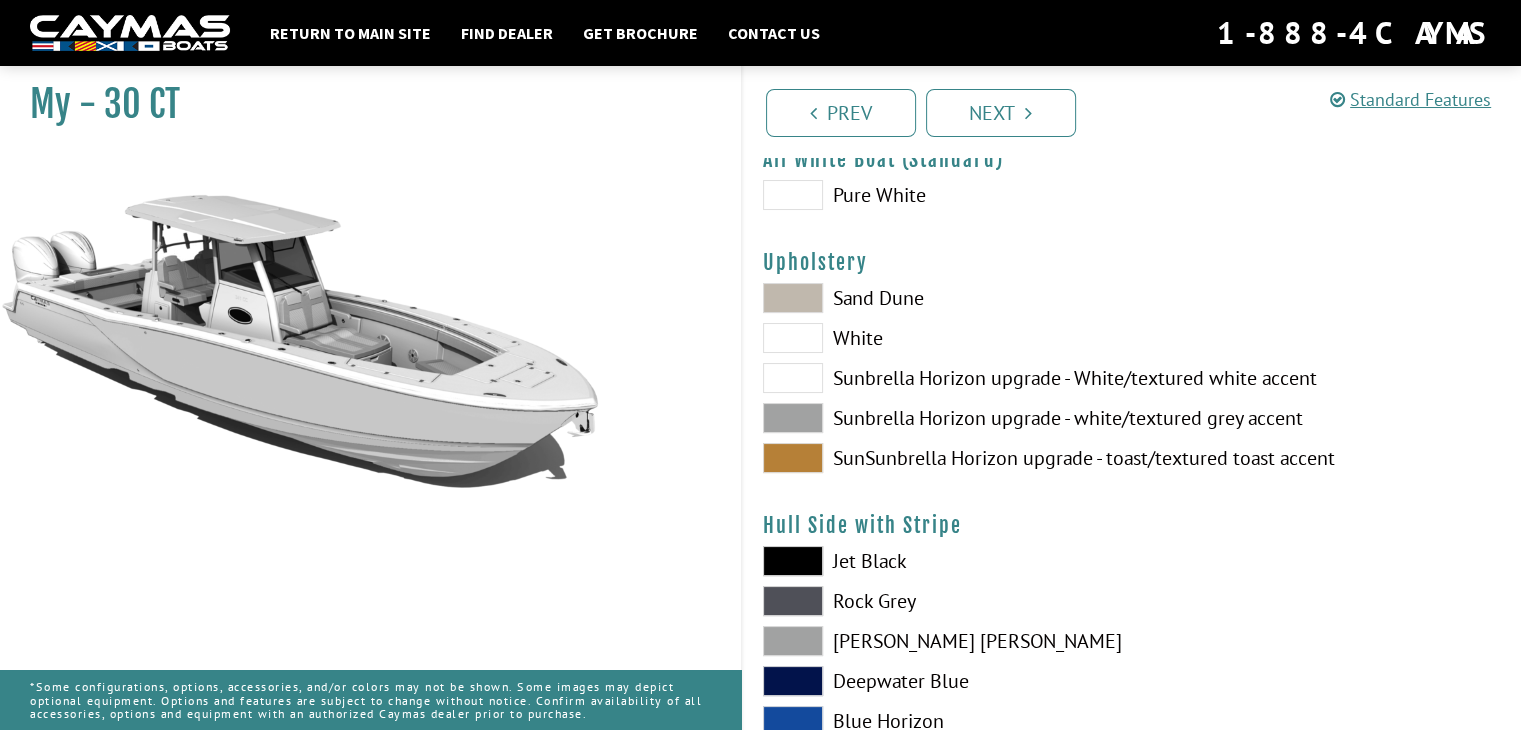 scroll, scrollTop: 100, scrollLeft: 0, axis: vertical 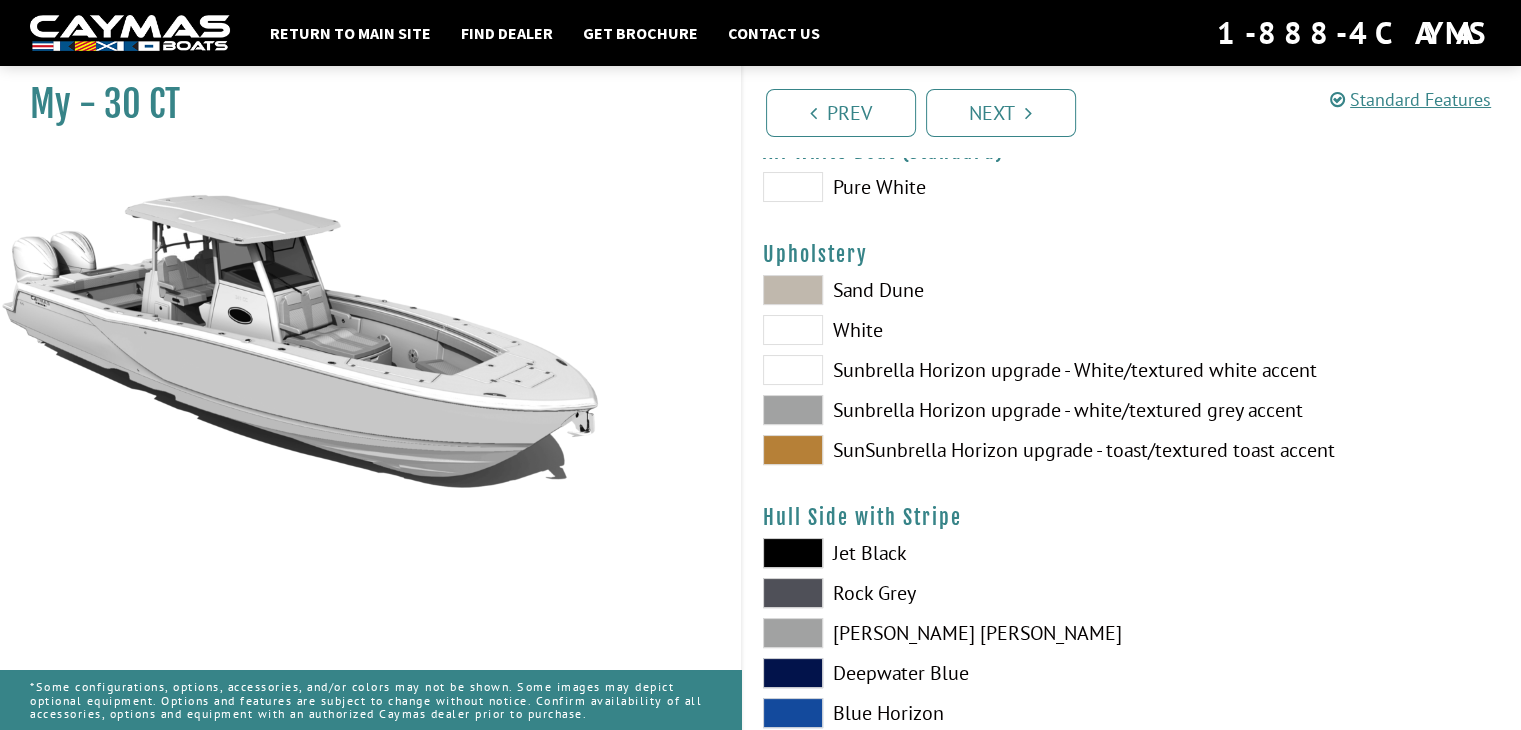 click at bounding box center (793, 410) 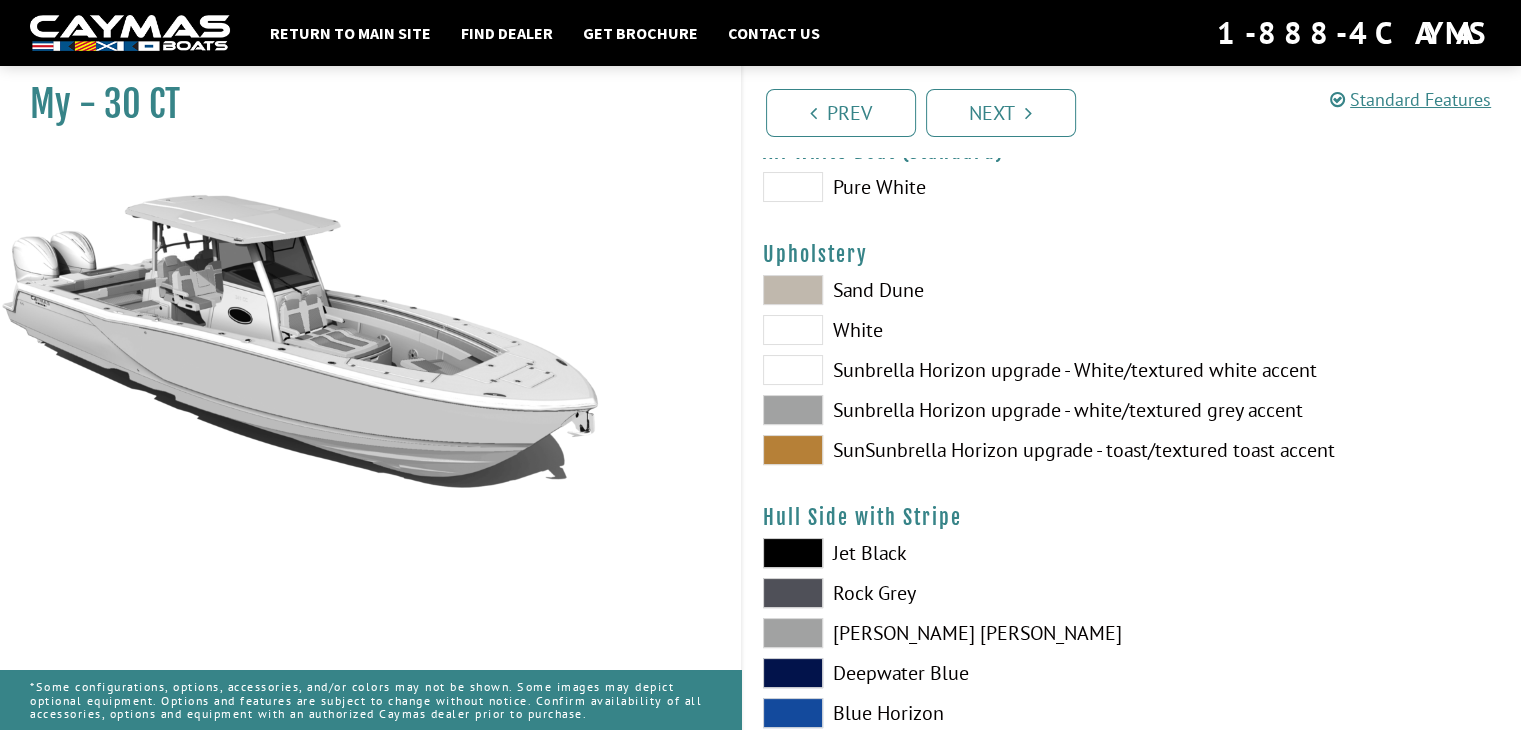 click at bounding box center [793, 290] 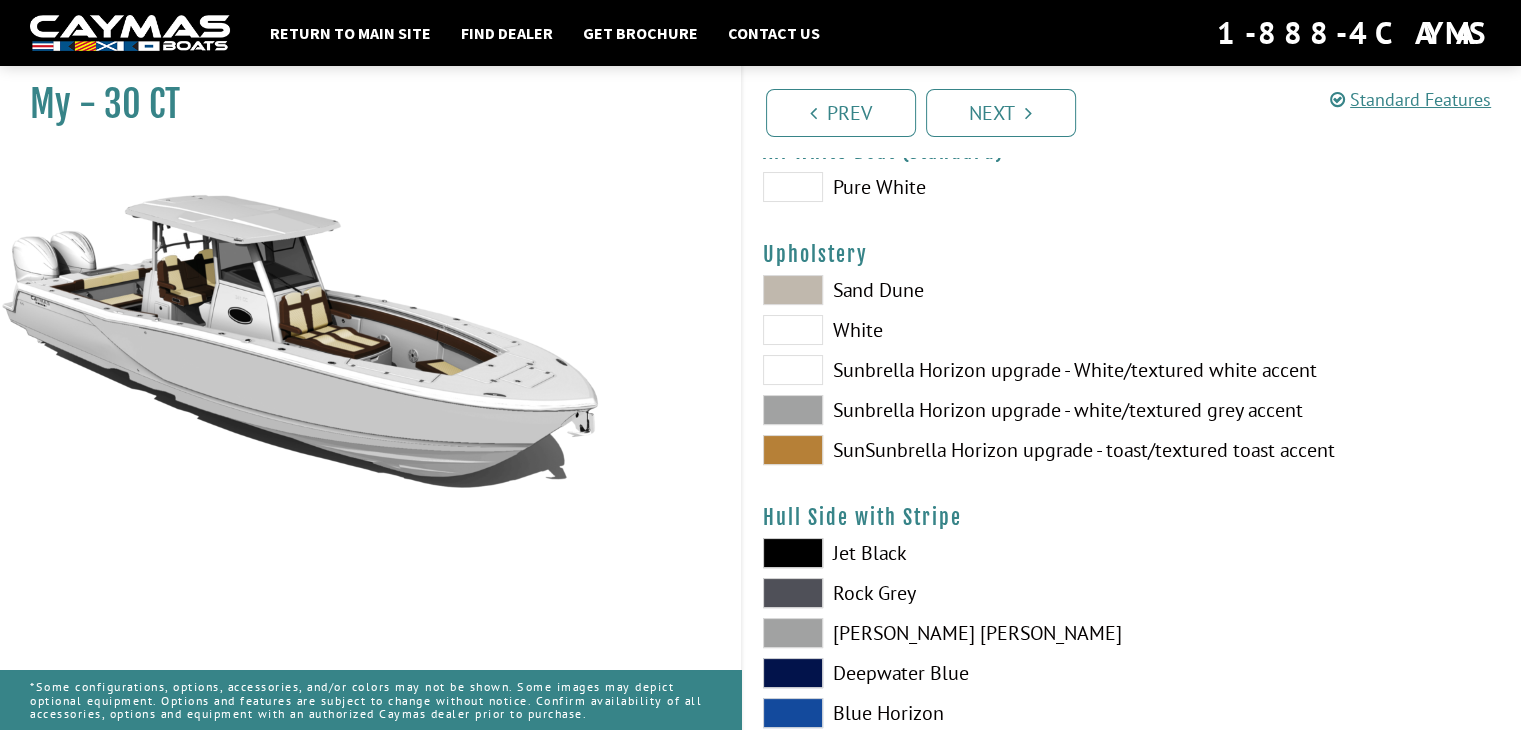 click at bounding box center [793, 370] 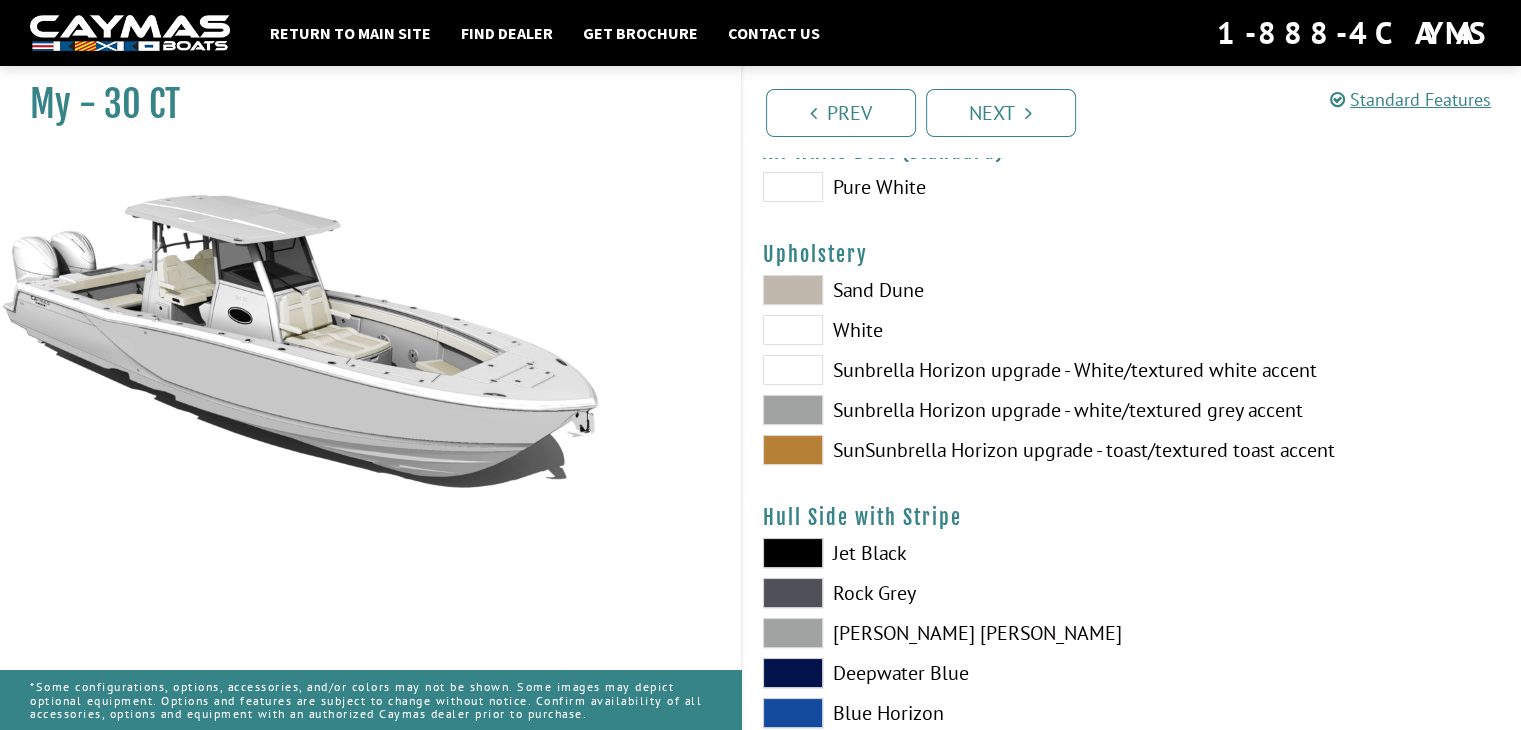 click at bounding box center [793, 450] 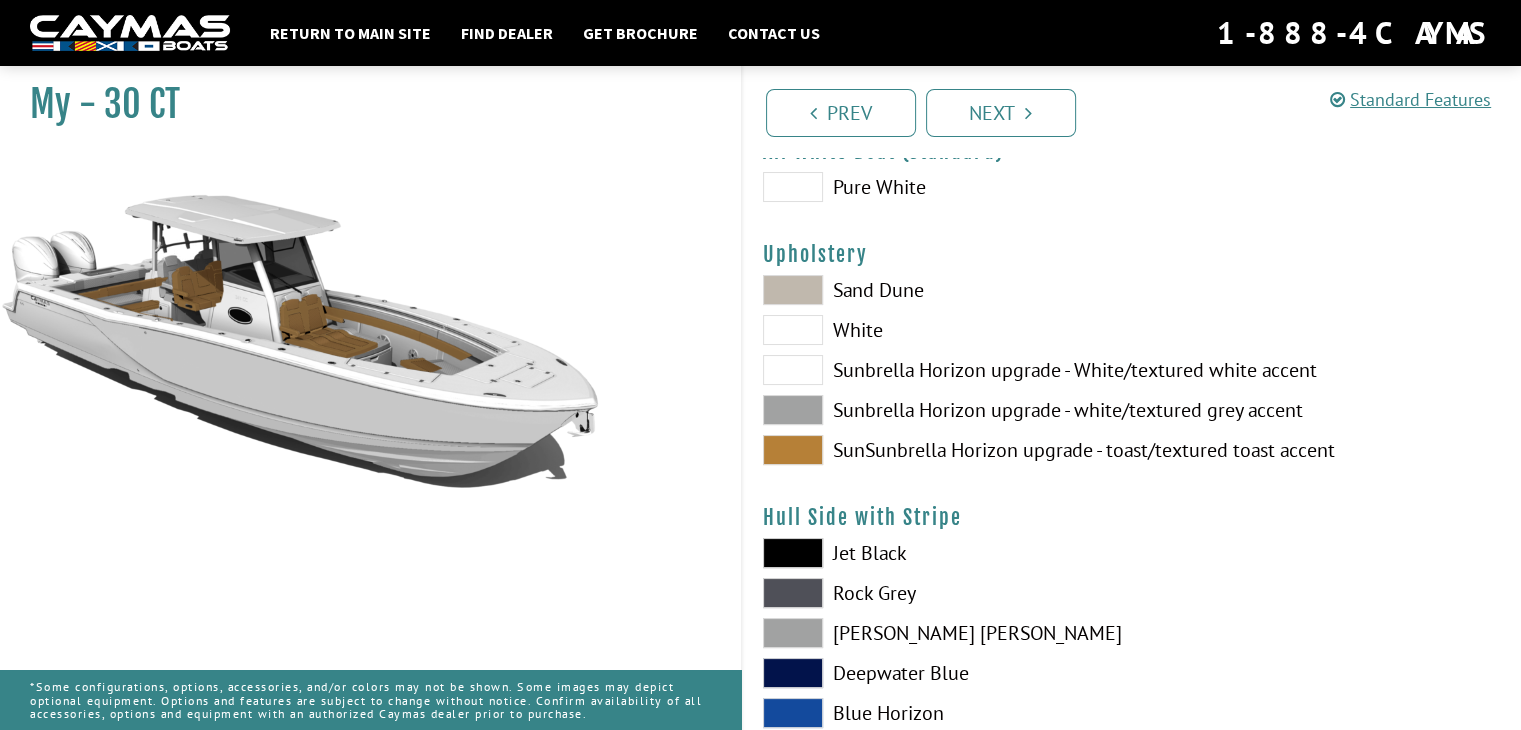 click at bounding box center (793, 410) 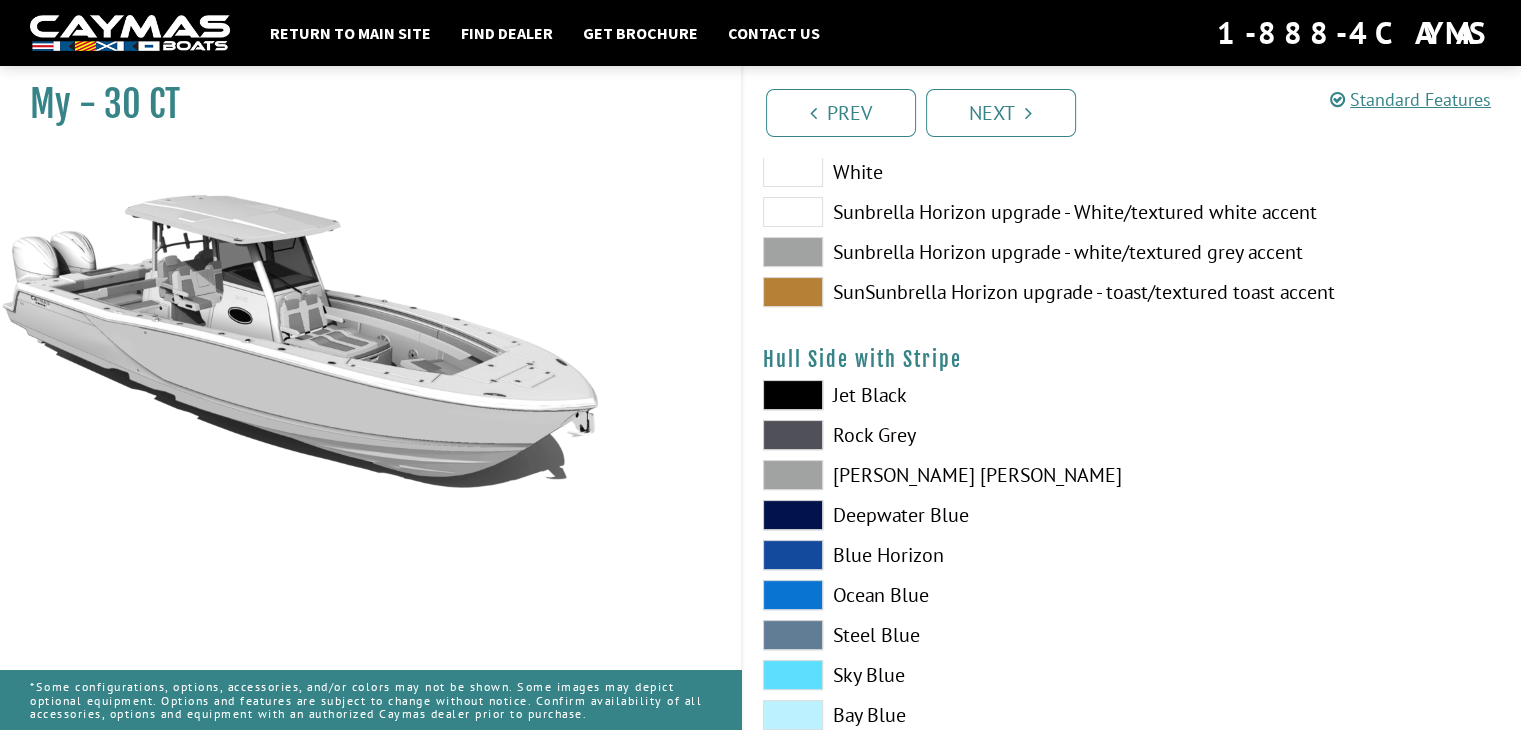 scroll, scrollTop: 300, scrollLeft: 0, axis: vertical 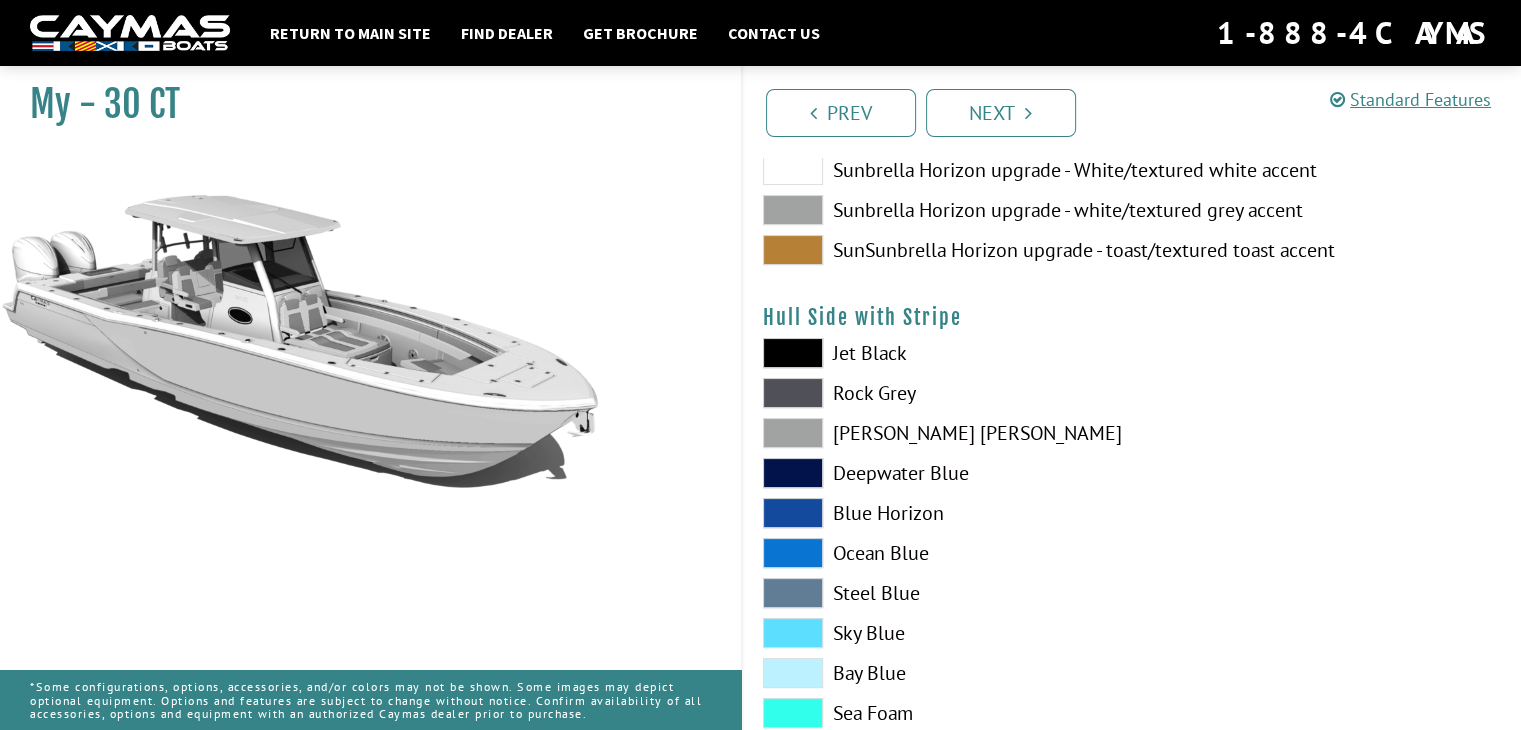 click at bounding box center (793, 353) 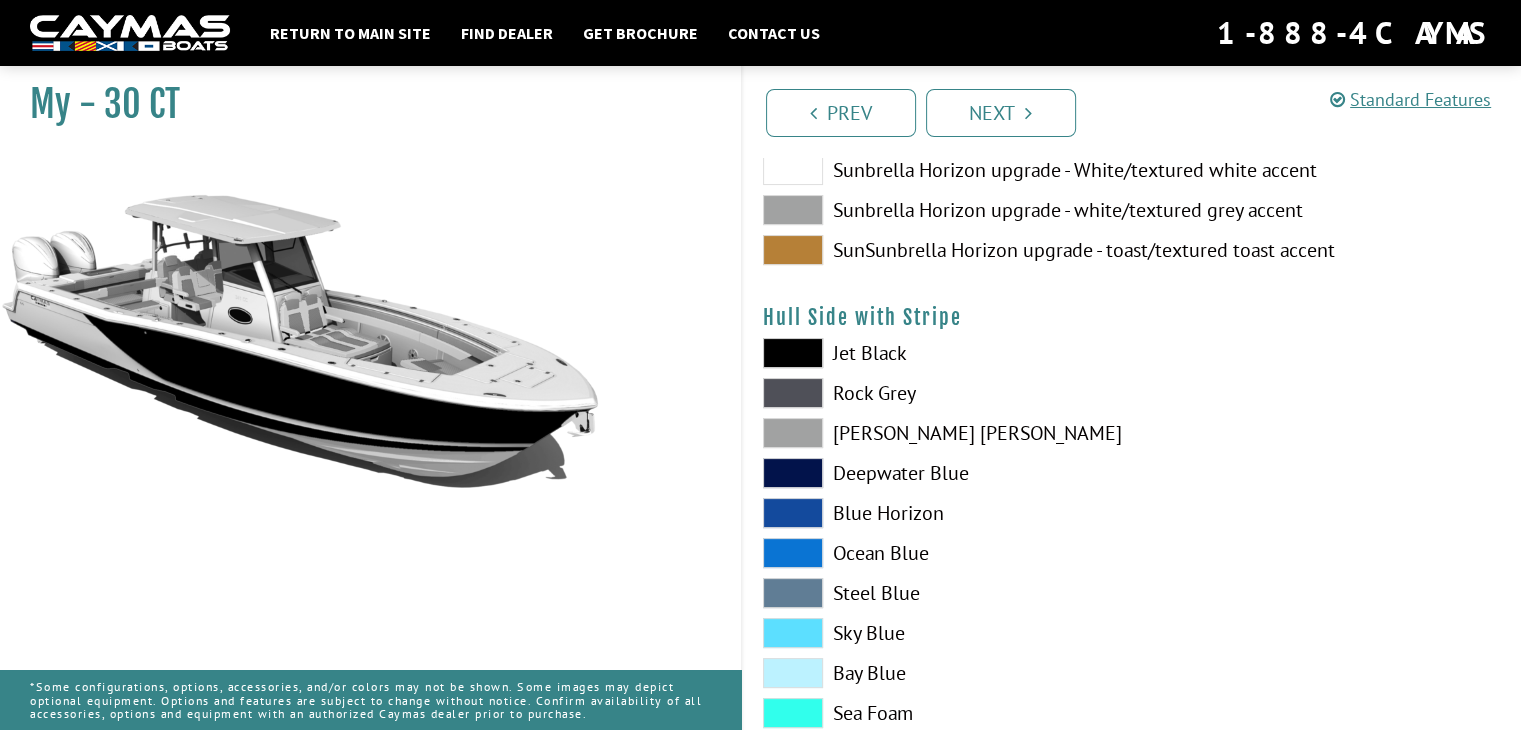 click at bounding box center [793, 393] 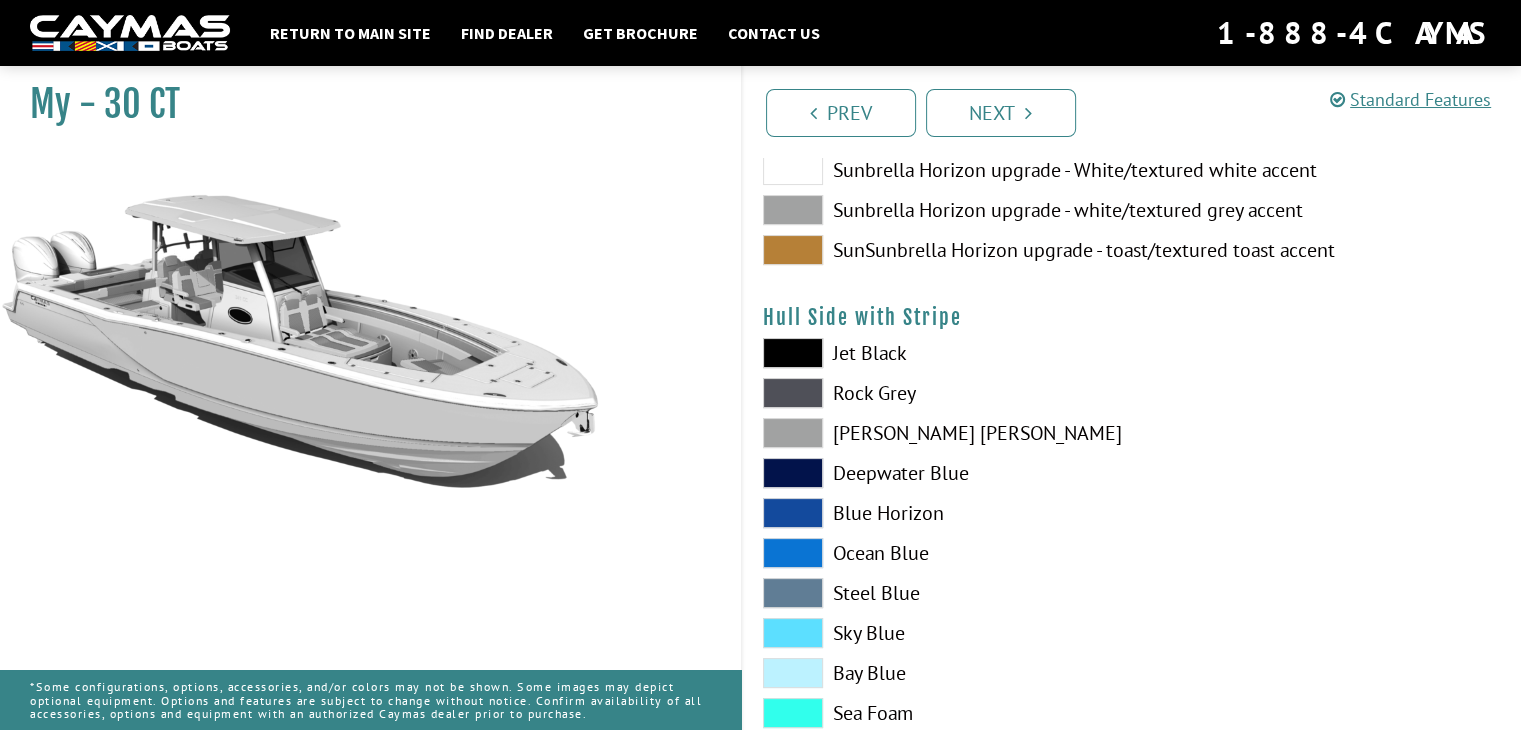 click at bounding box center (793, 433) 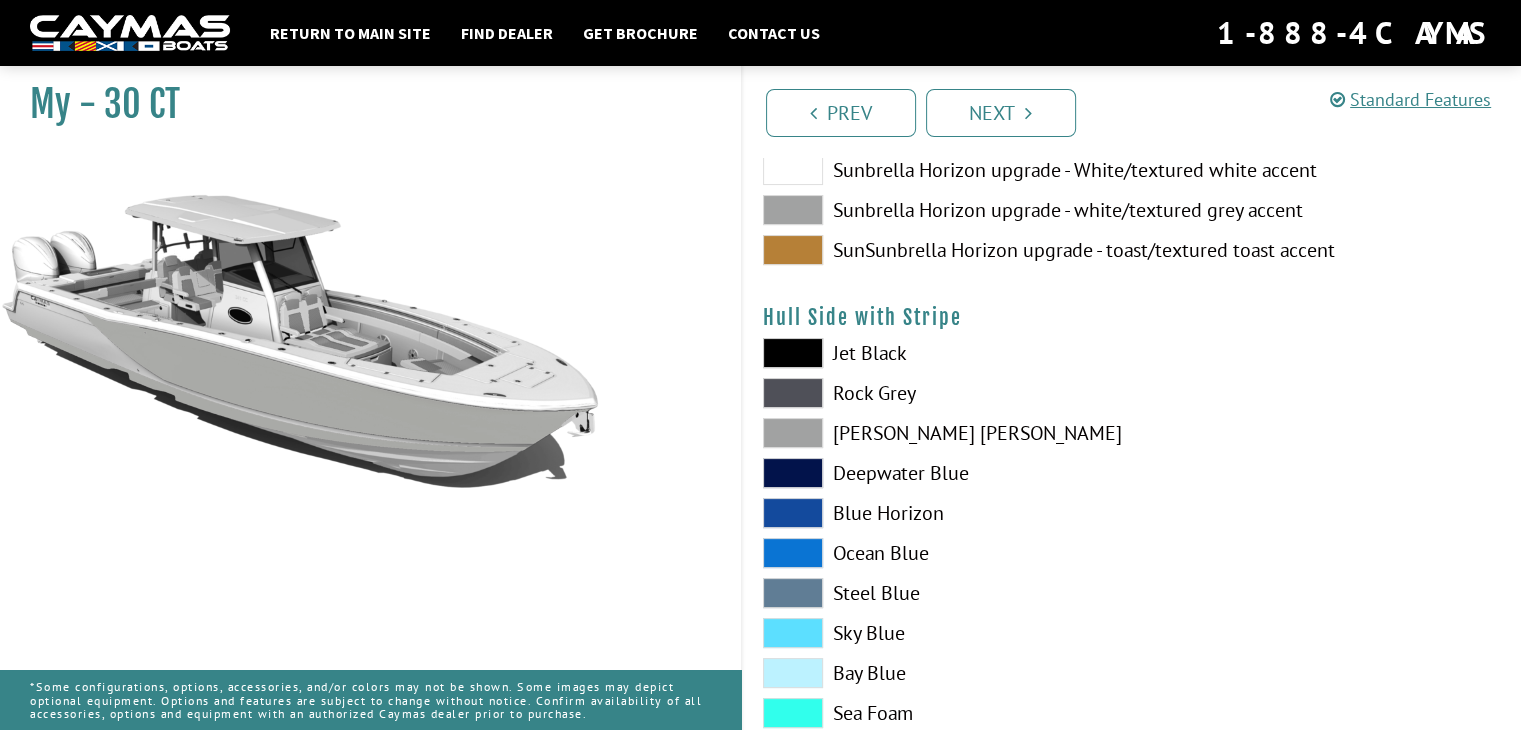 click at bounding box center (793, 473) 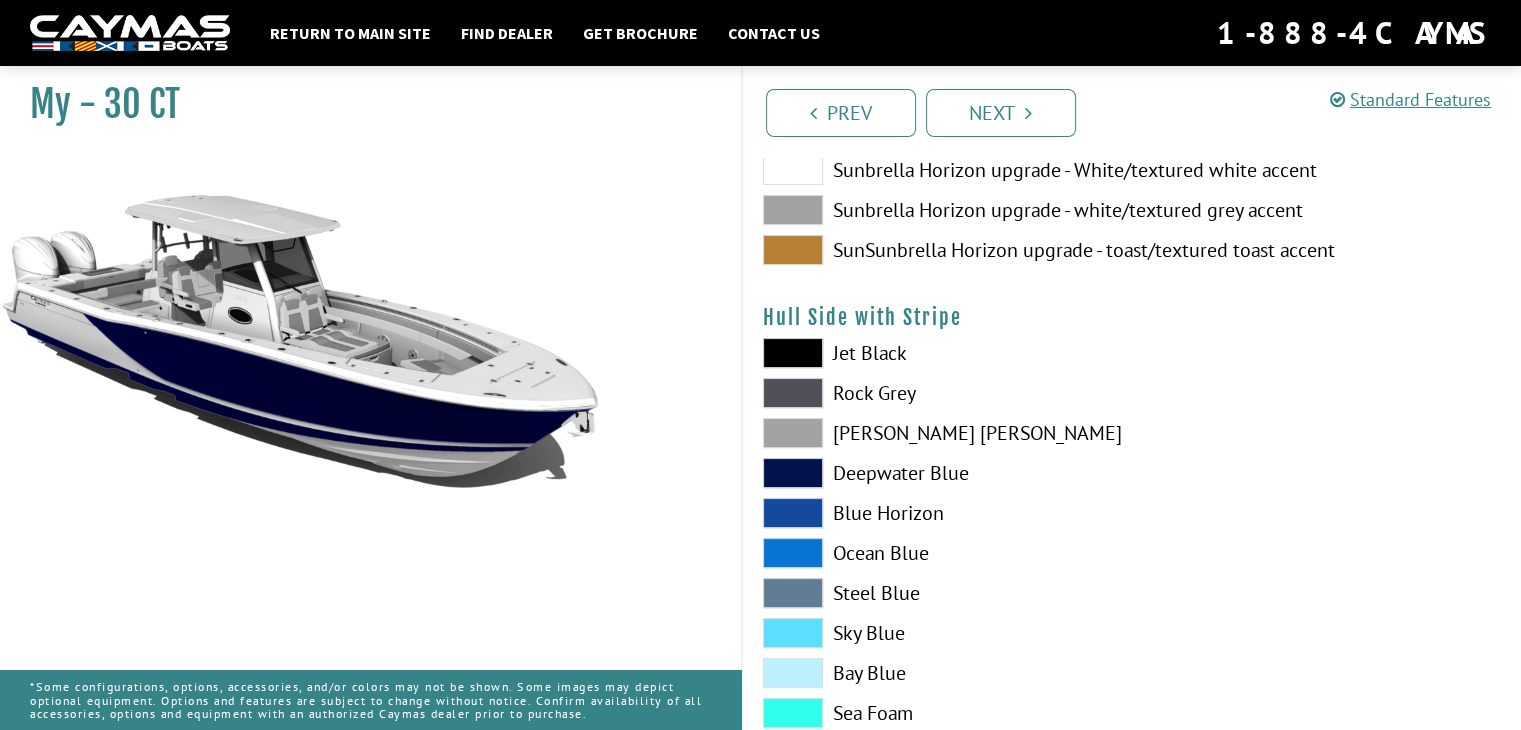 click at bounding box center (793, 513) 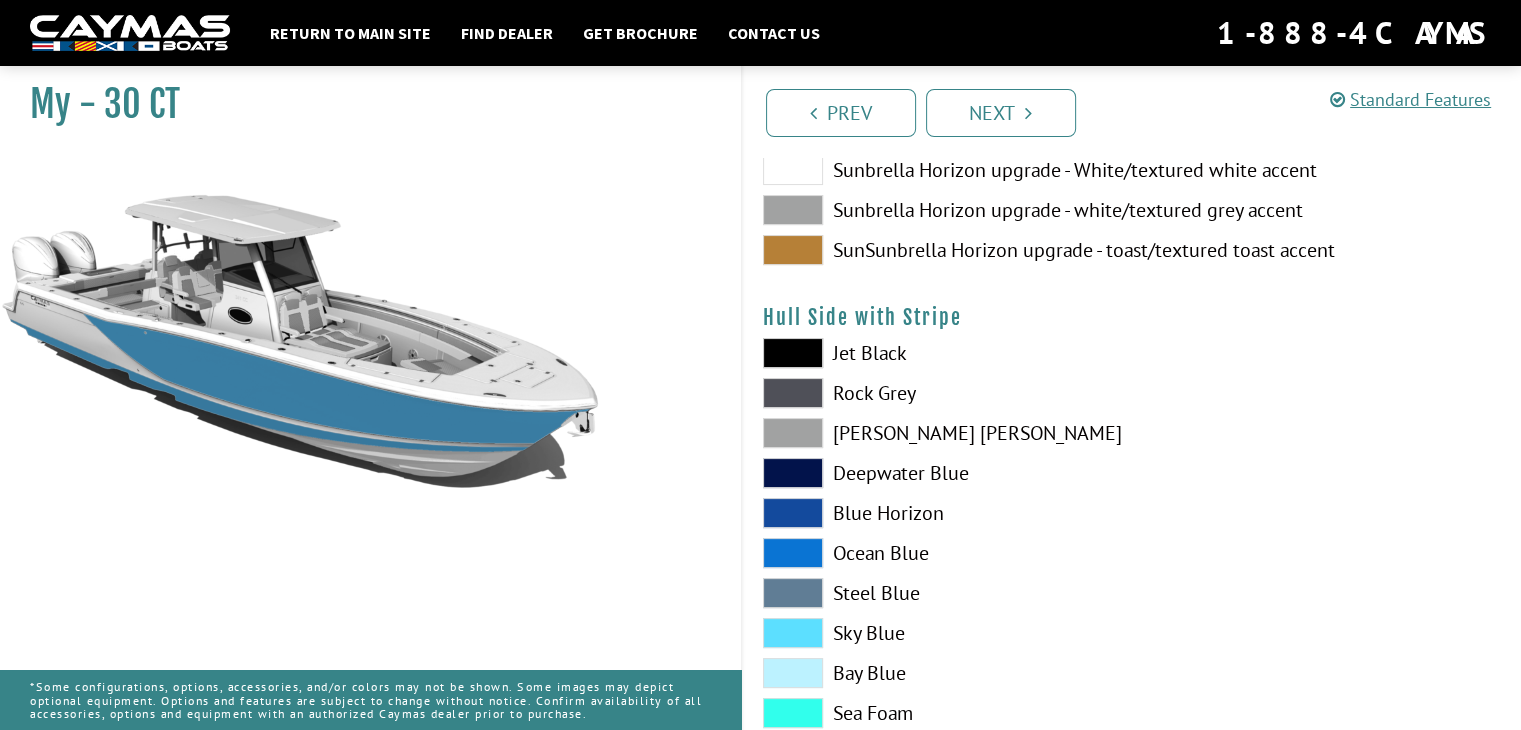 click at bounding box center (793, 553) 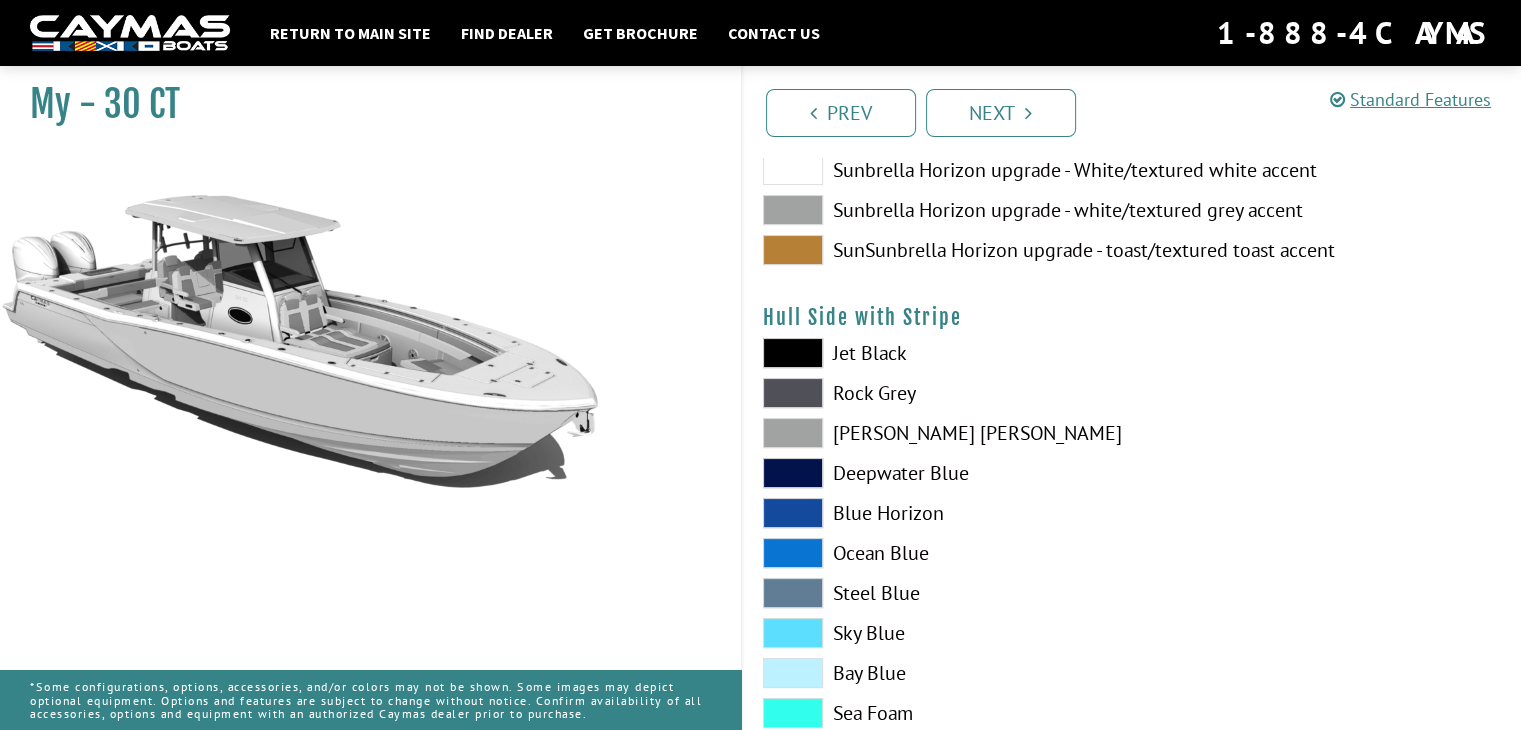 click at bounding box center (793, 553) 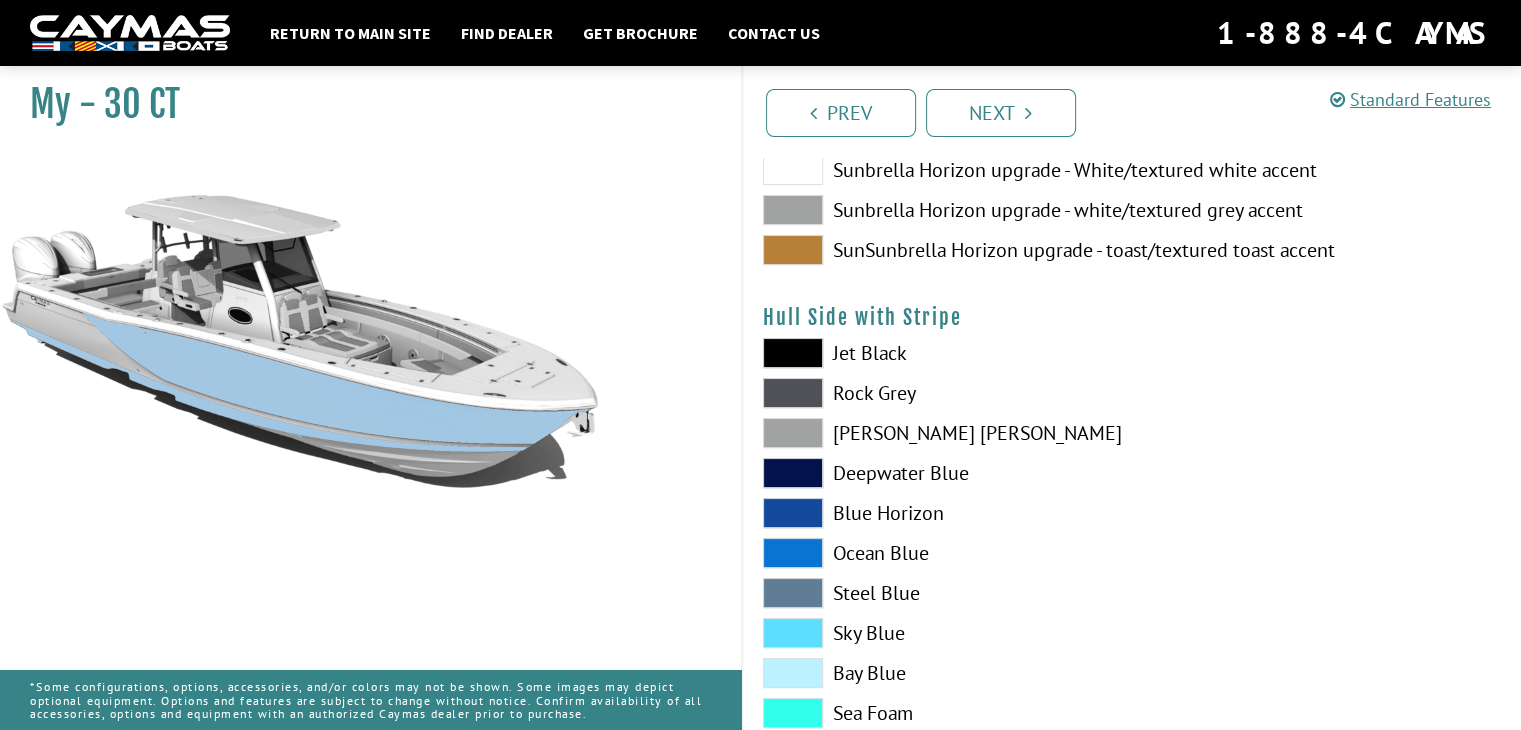 click at bounding box center (793, 553) 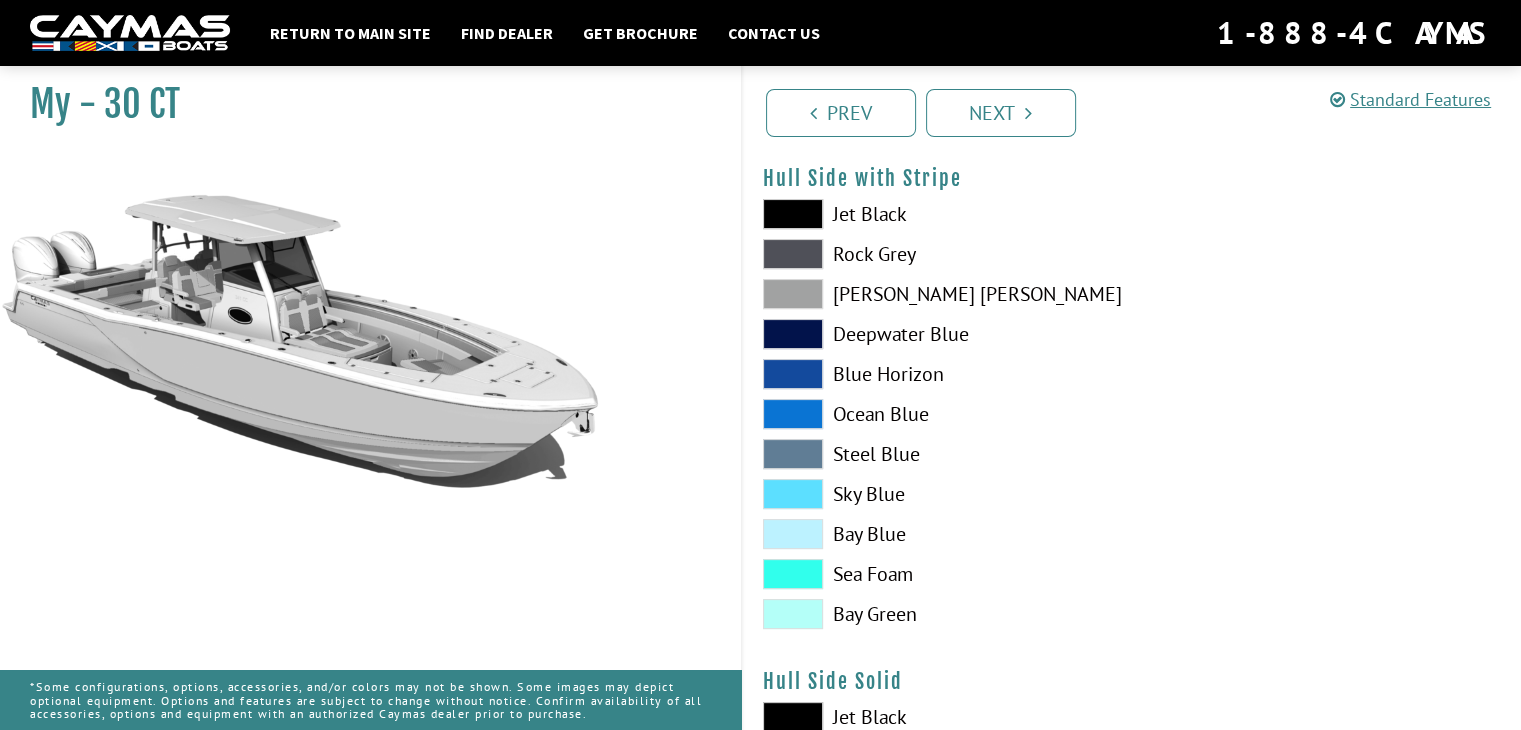 scroll, scrollTop: 500, scrollLeft: 0, axis: vertical 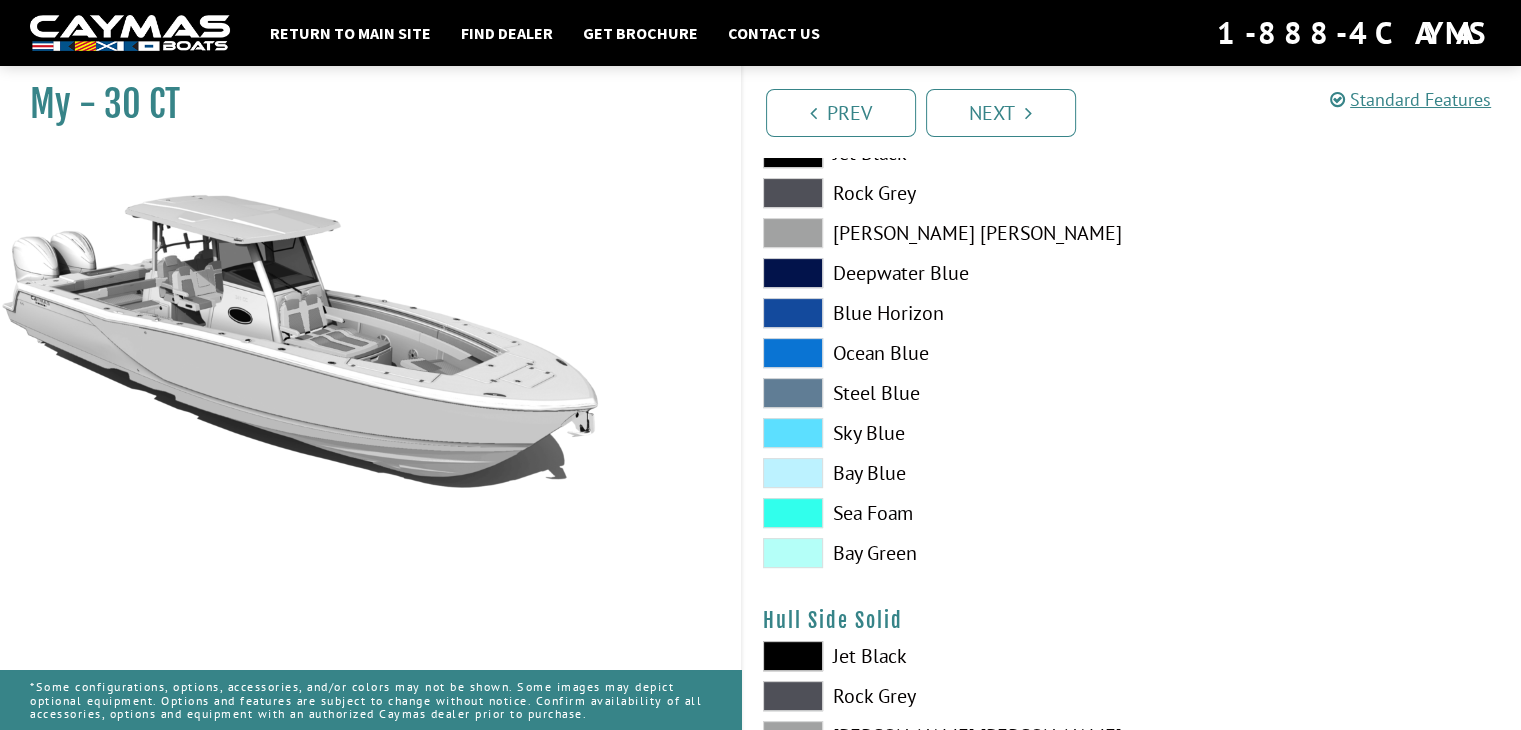 click at bounding box center [793, 473] 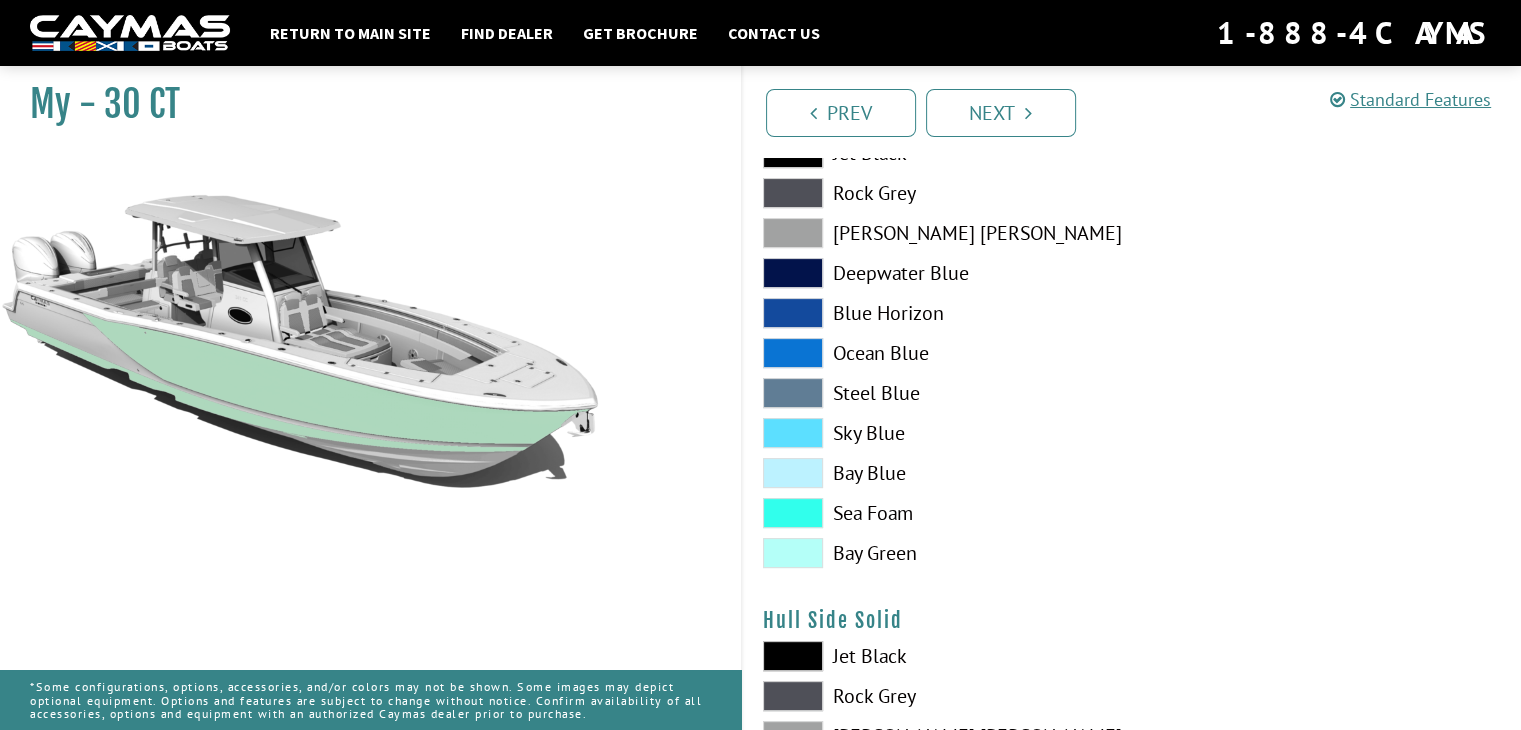 click at bounding box center (793, 553) 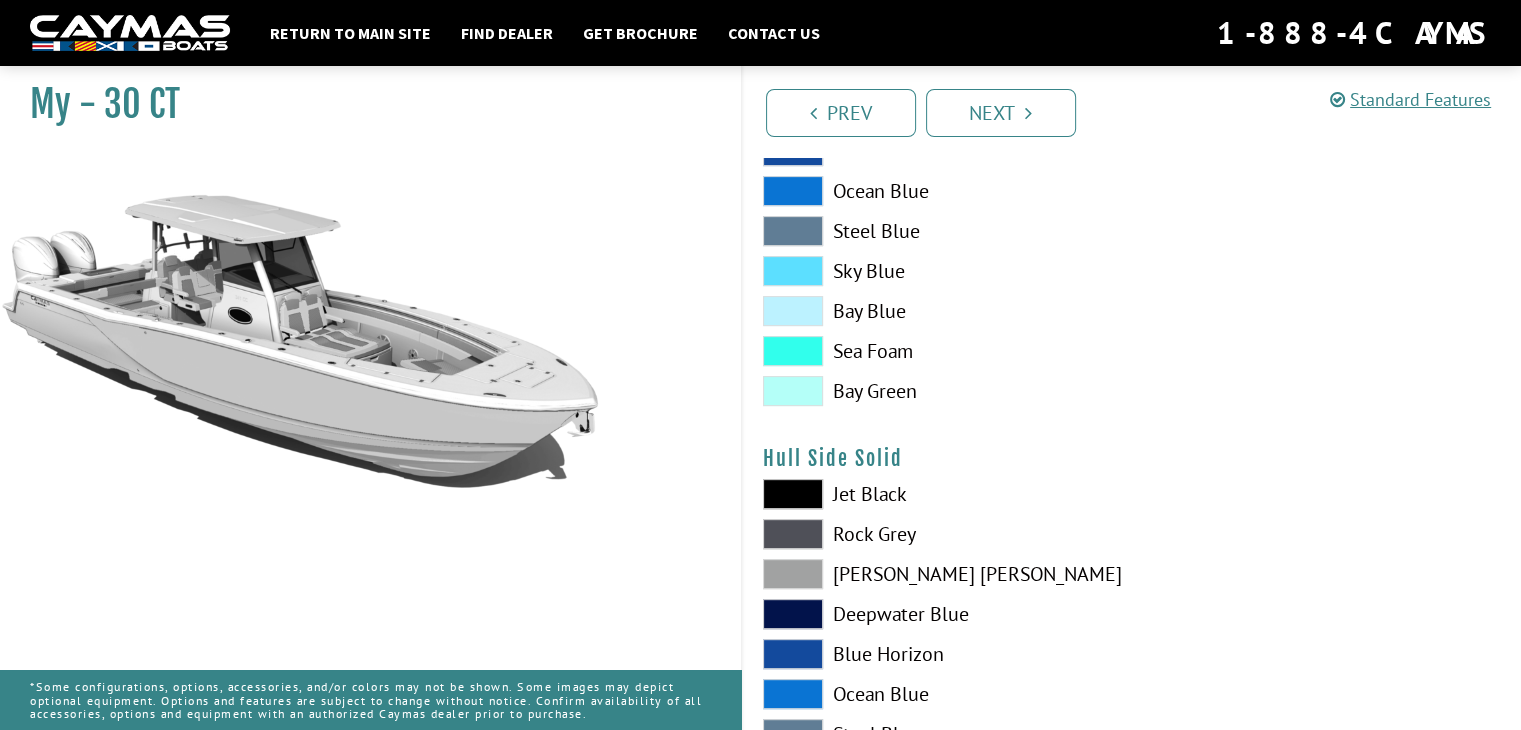 scroll, scrollTop: 700, scrollLeft: 0, axis: vertical 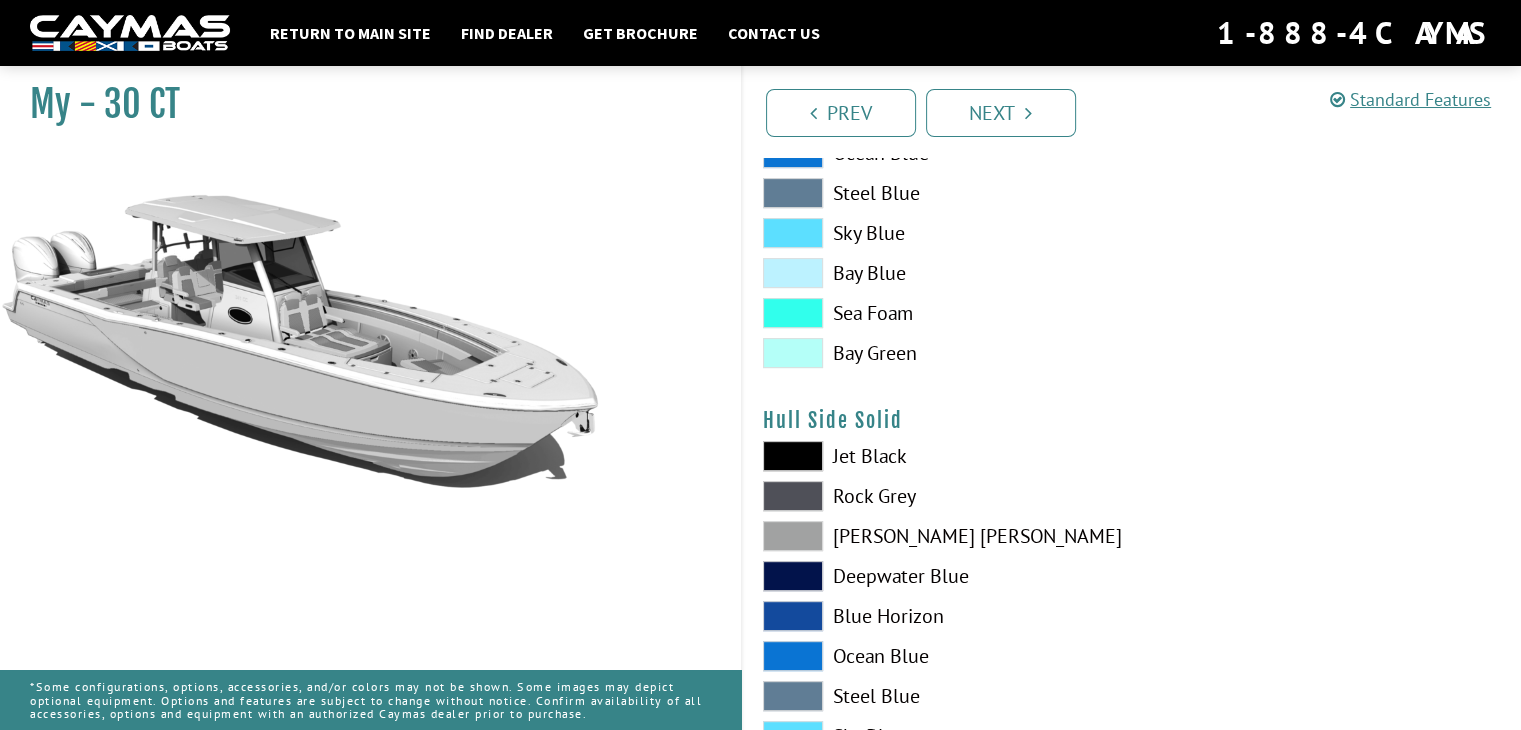 click at bounding box center (793, 456) 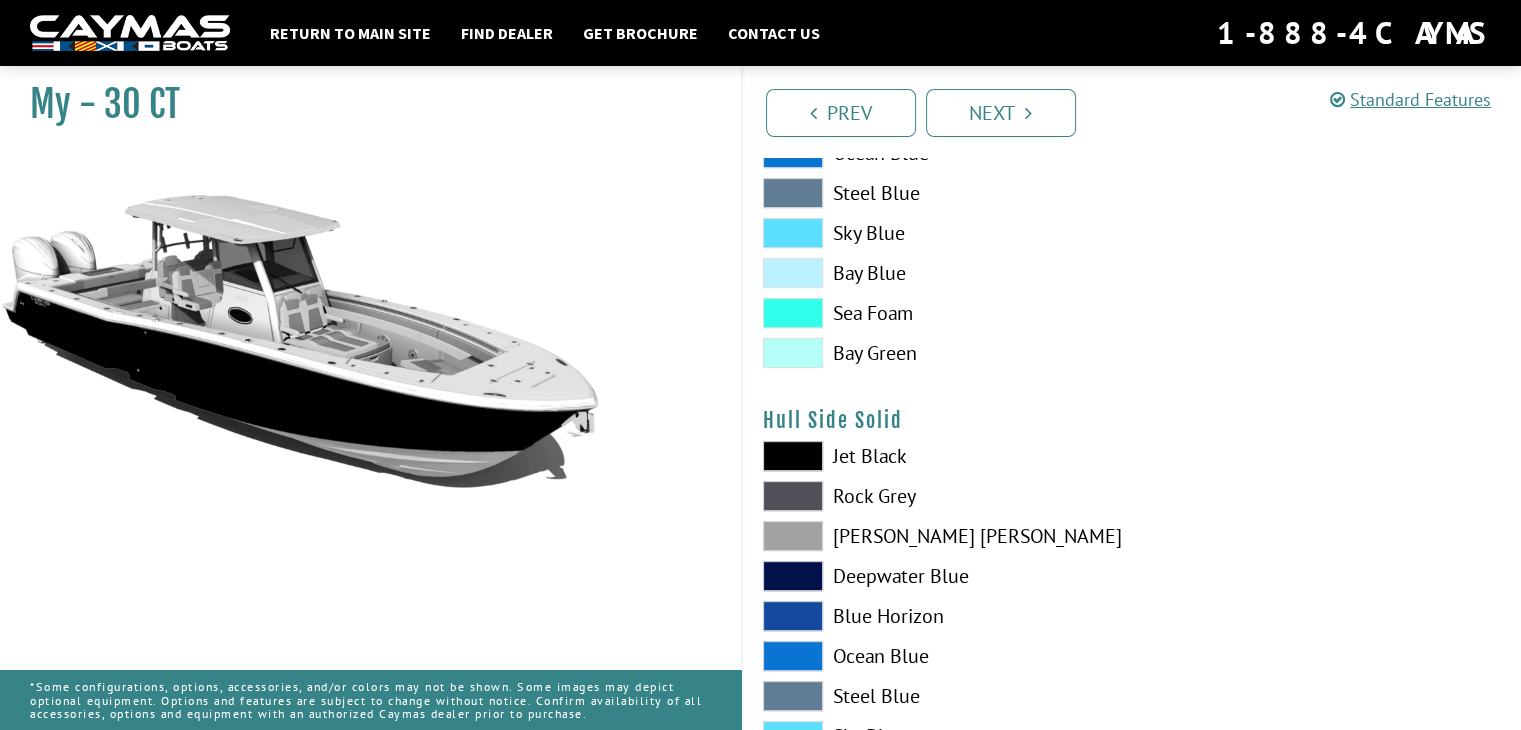 click at bounding box center [793, 496] 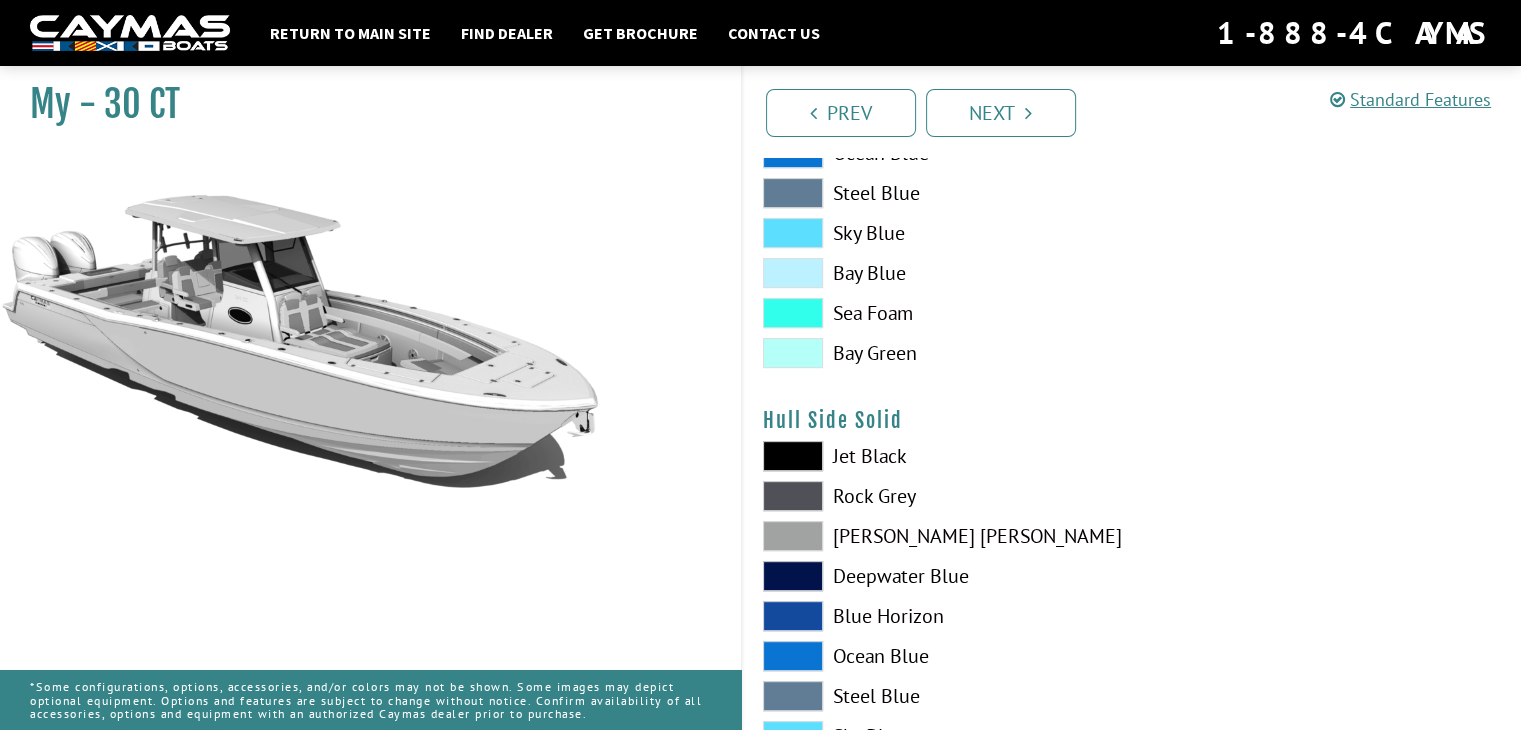 click at bounding box center (793, 536) 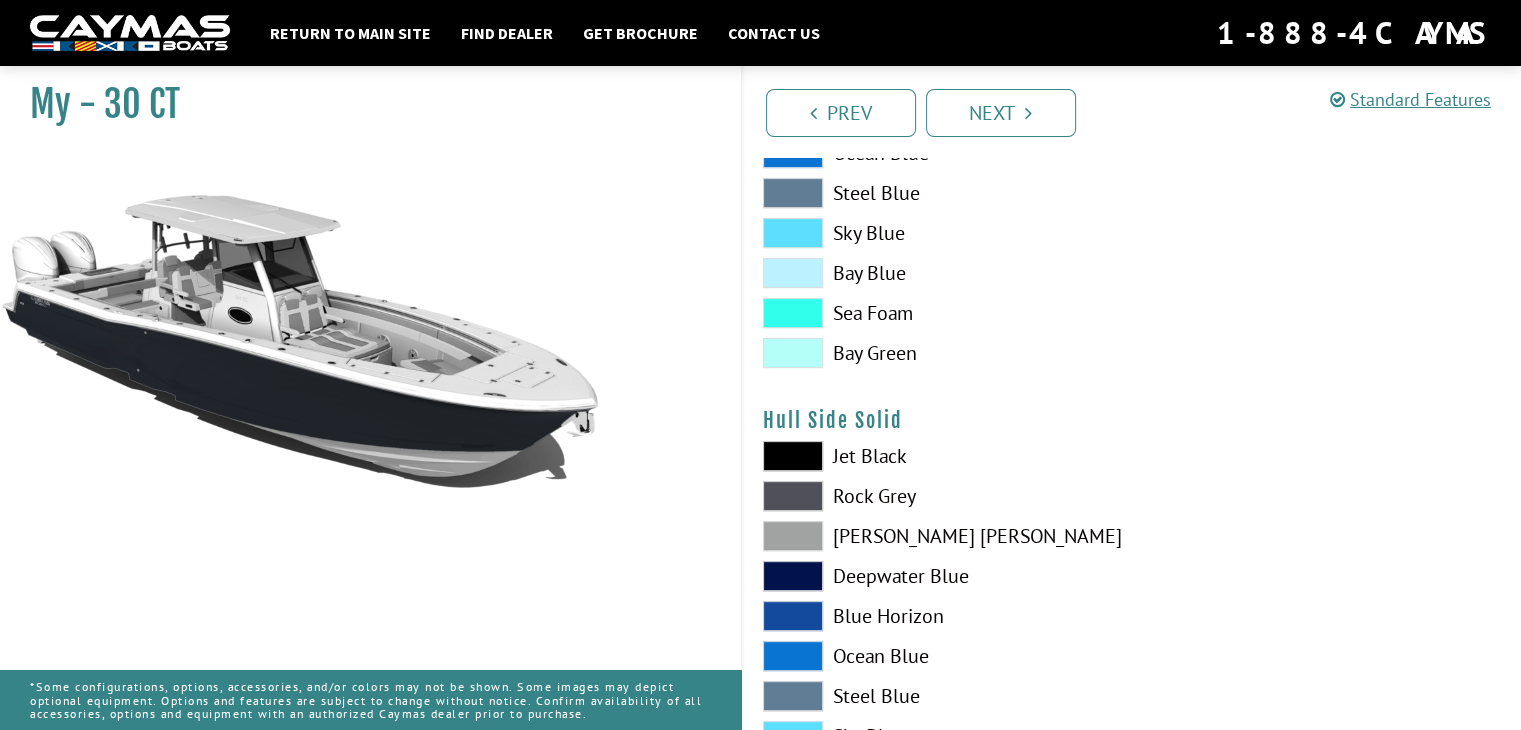 click at bounding box center (793, 576) 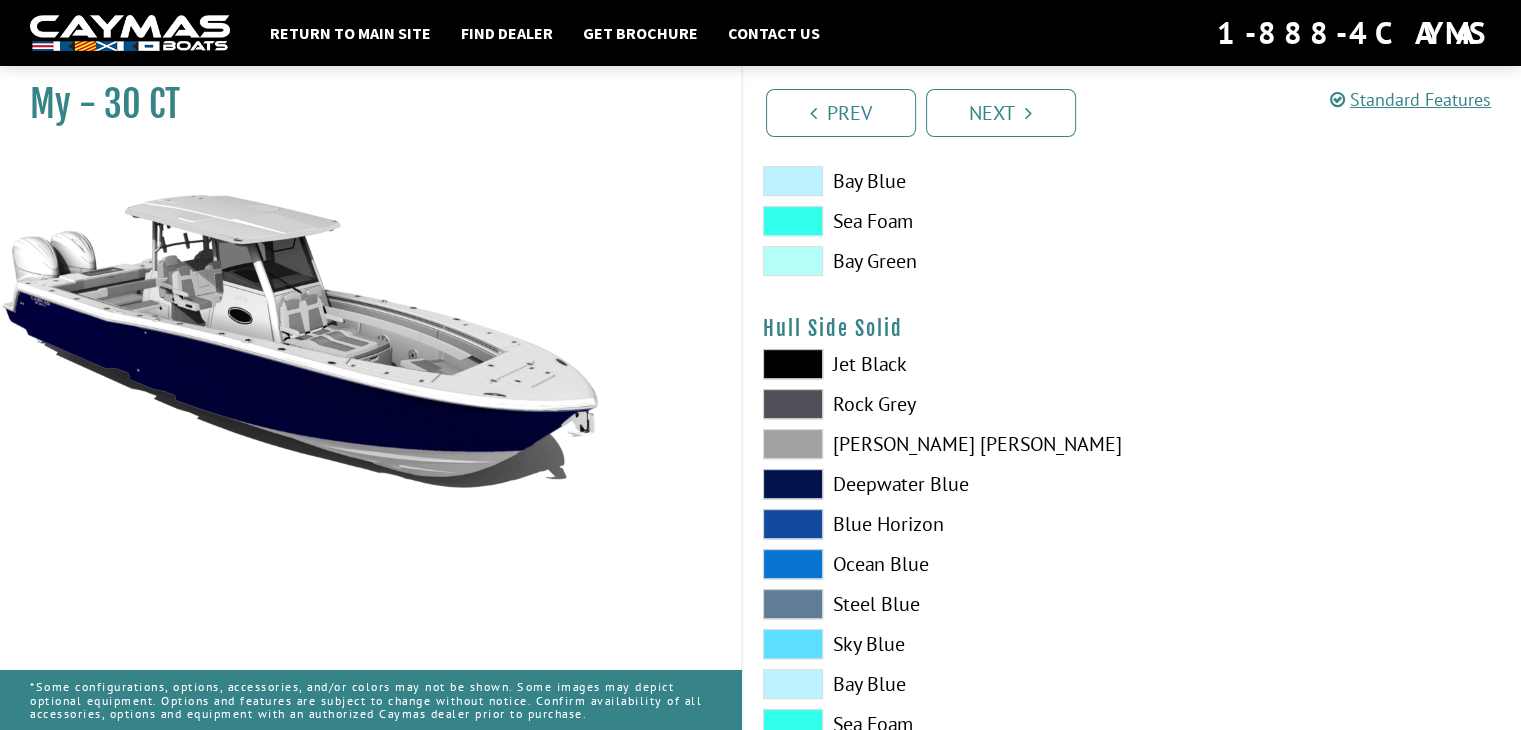 scroll, scrollTop: 800, scrollLeft: 0, axis: vertical 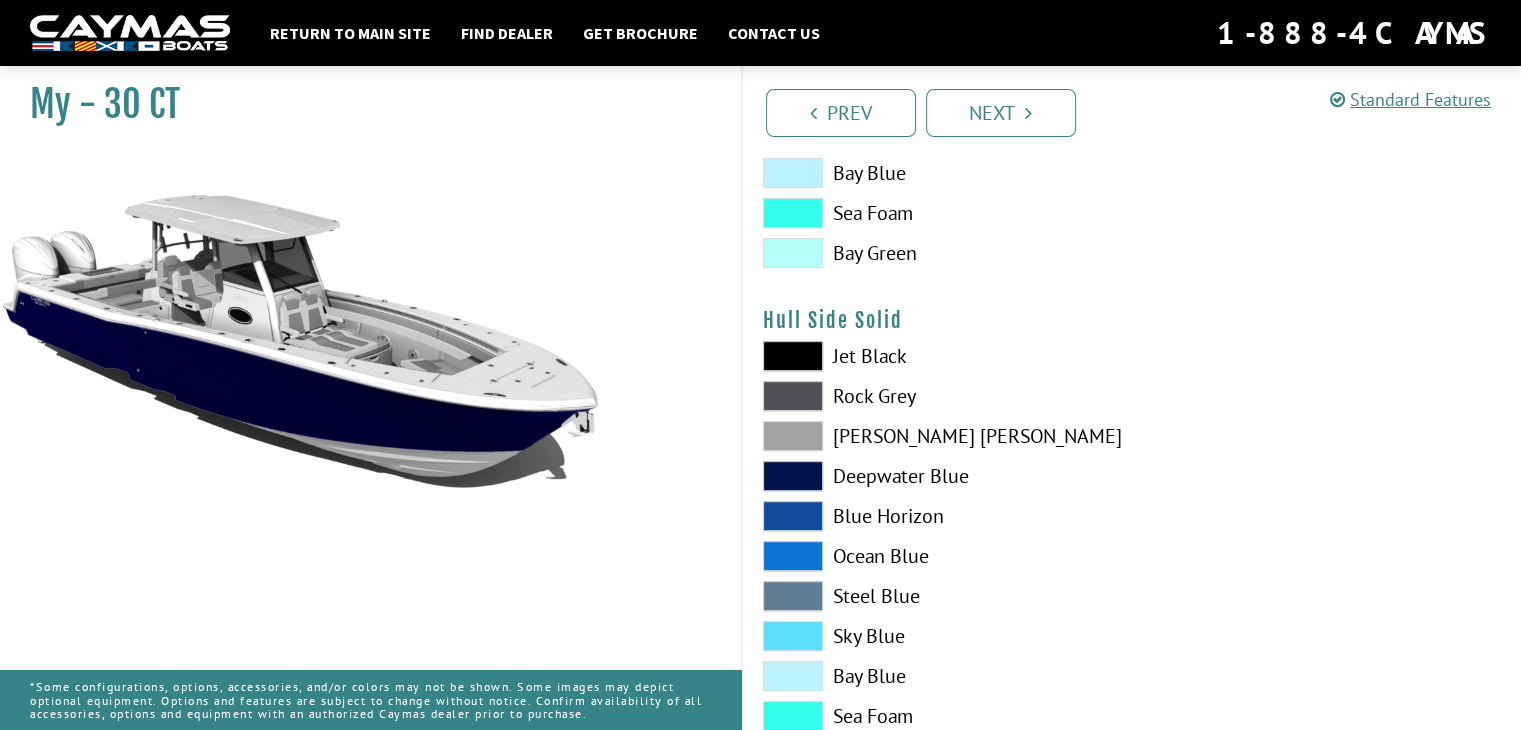 click at bounding box center [793, 516] 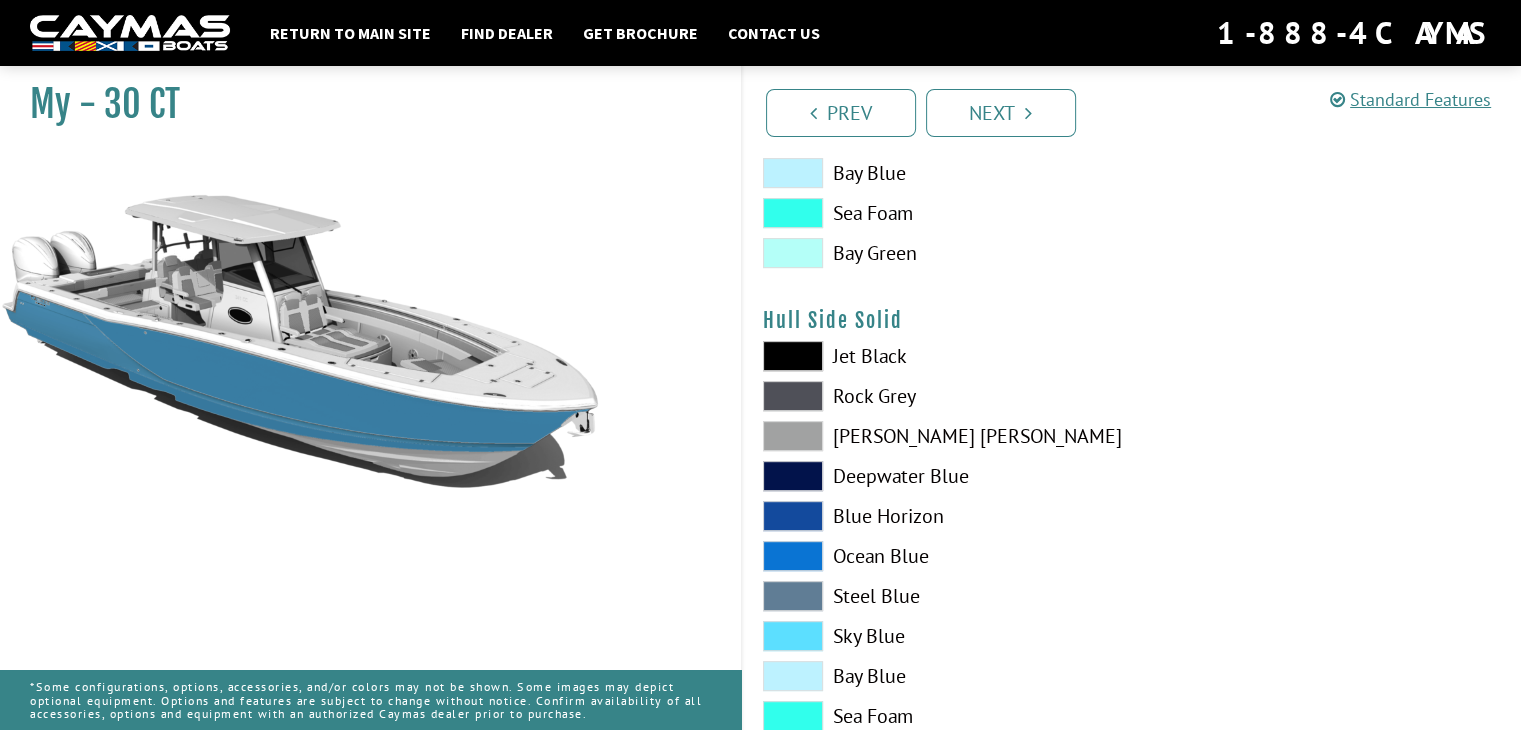 click at bounding box center [793, 556] 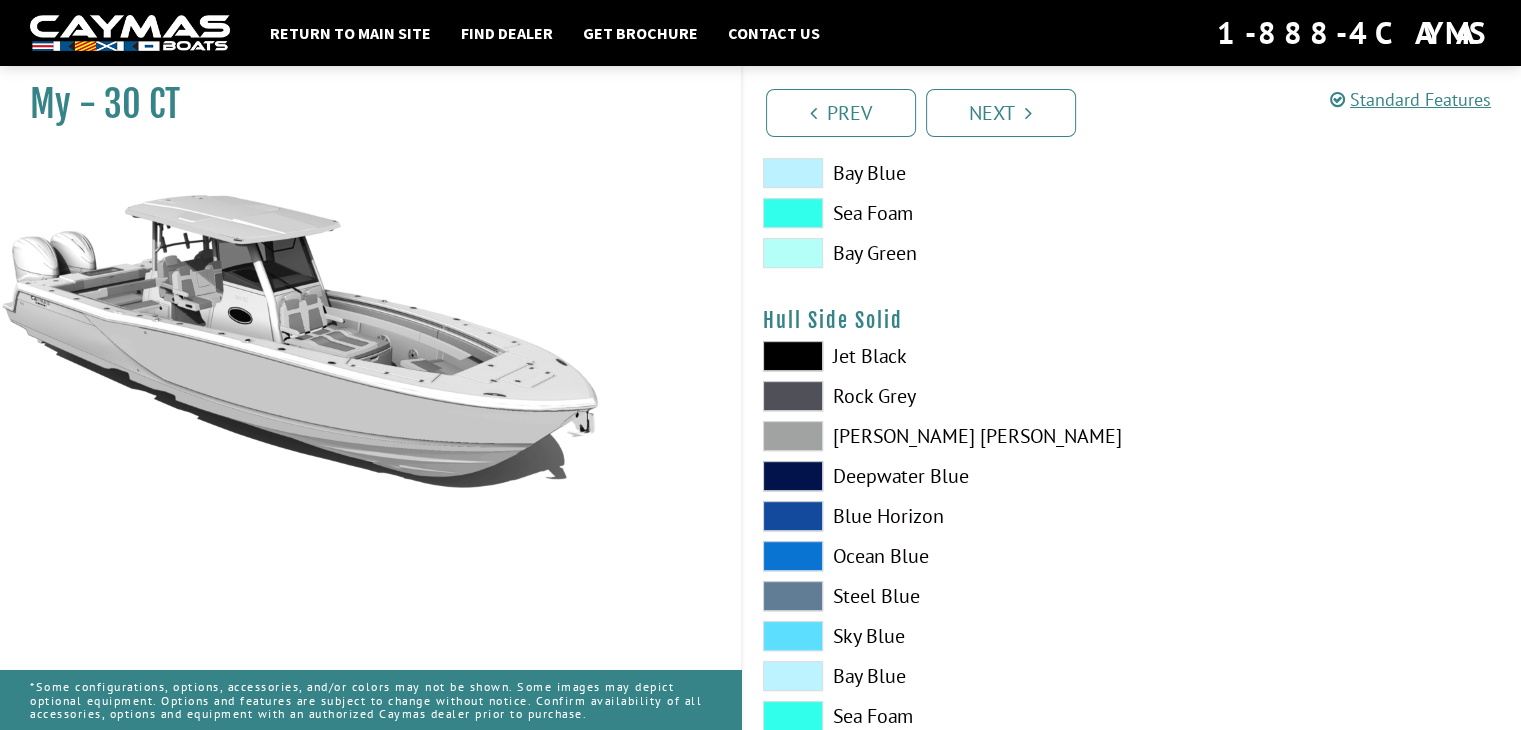 click at bounding box center [793, 596] 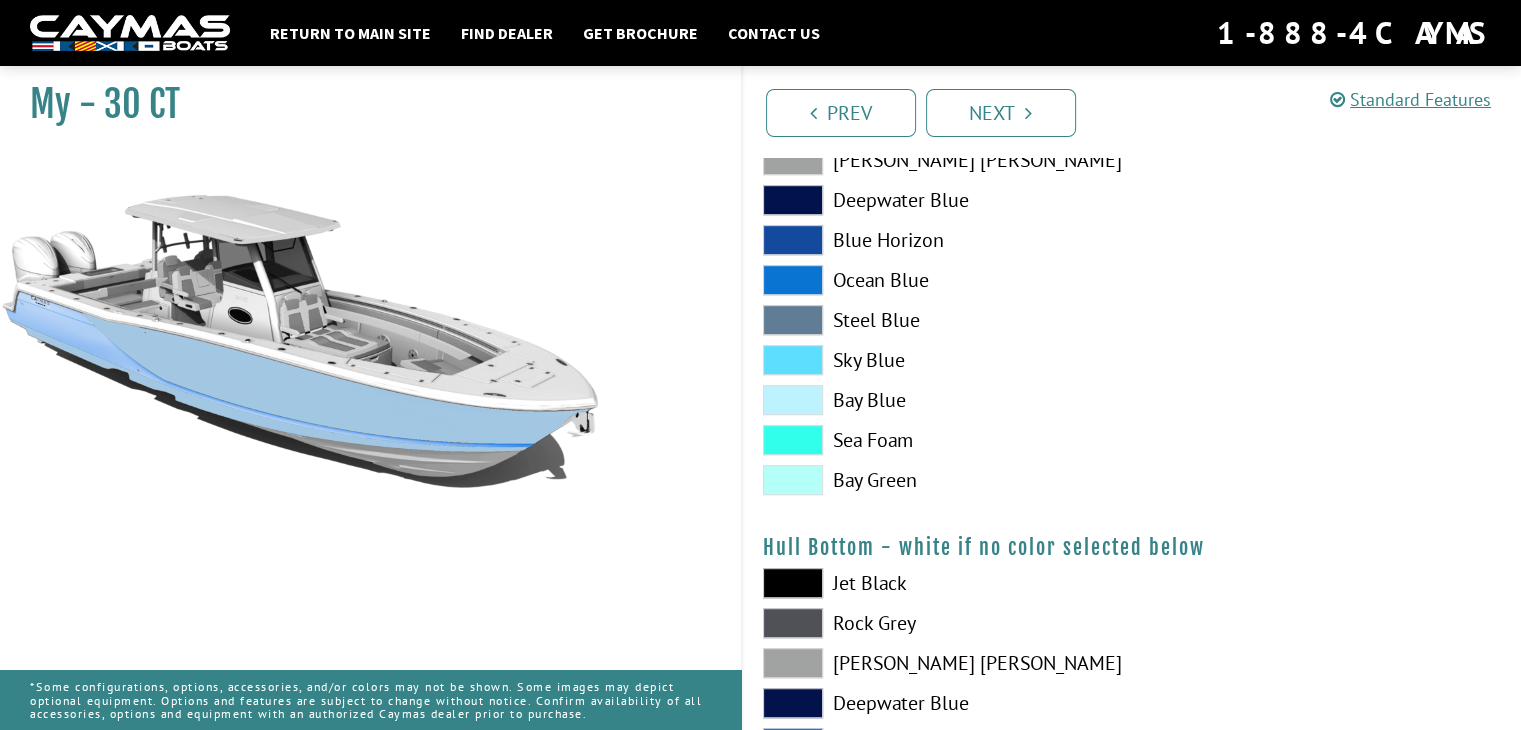 scroll, scrollTop: 1100, scrollLeft: 0, axis: vertical 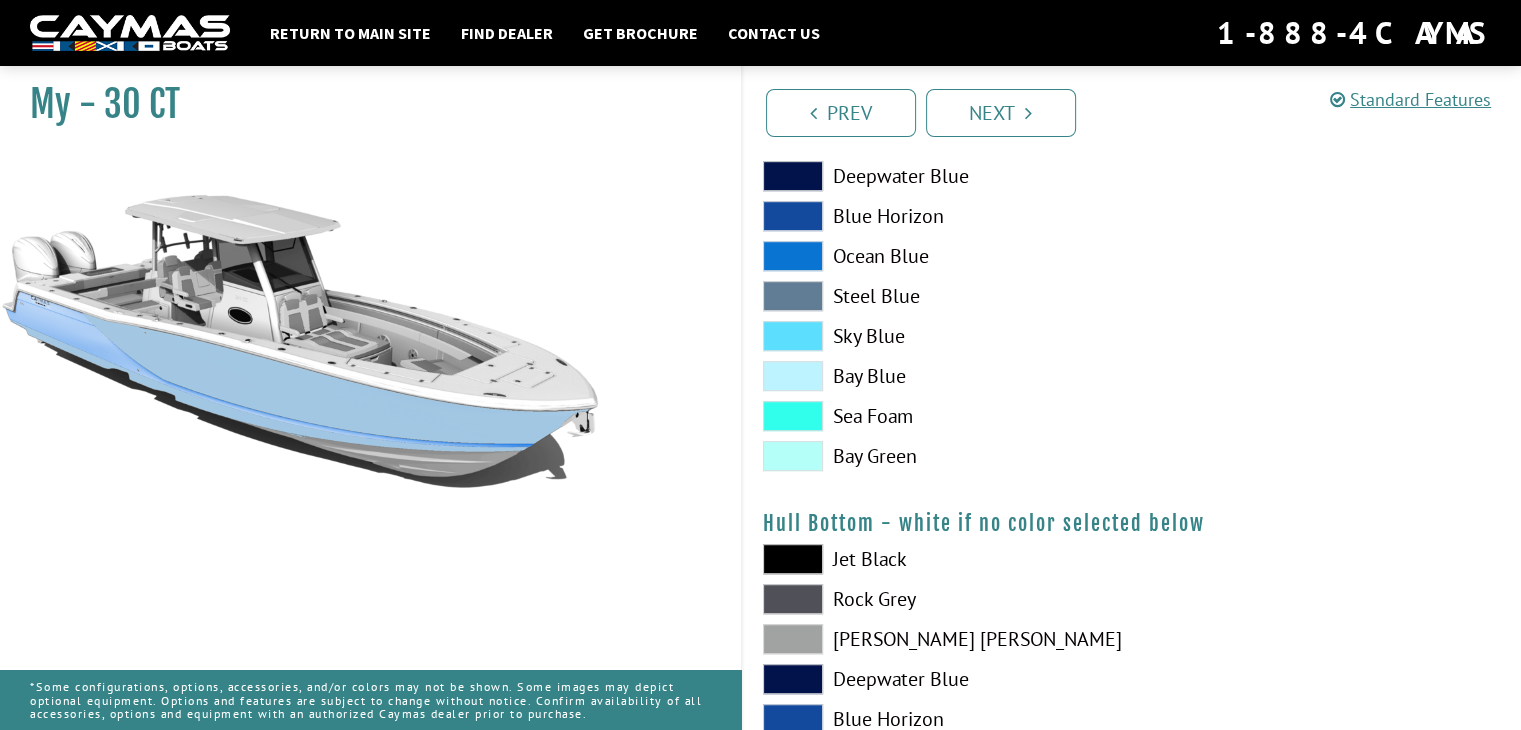 click at bounding box center (793, 376) 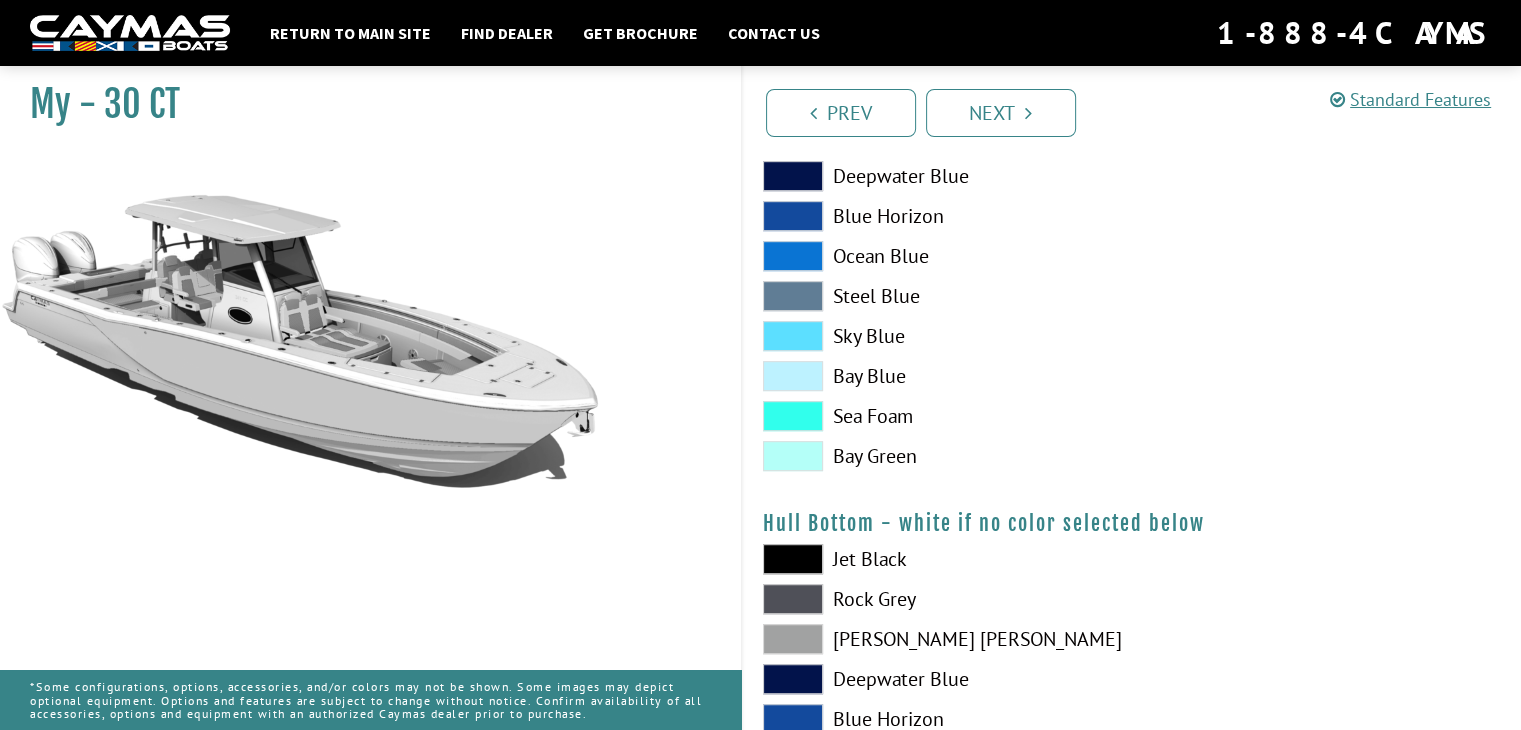 click at bounding box center (793, 416) 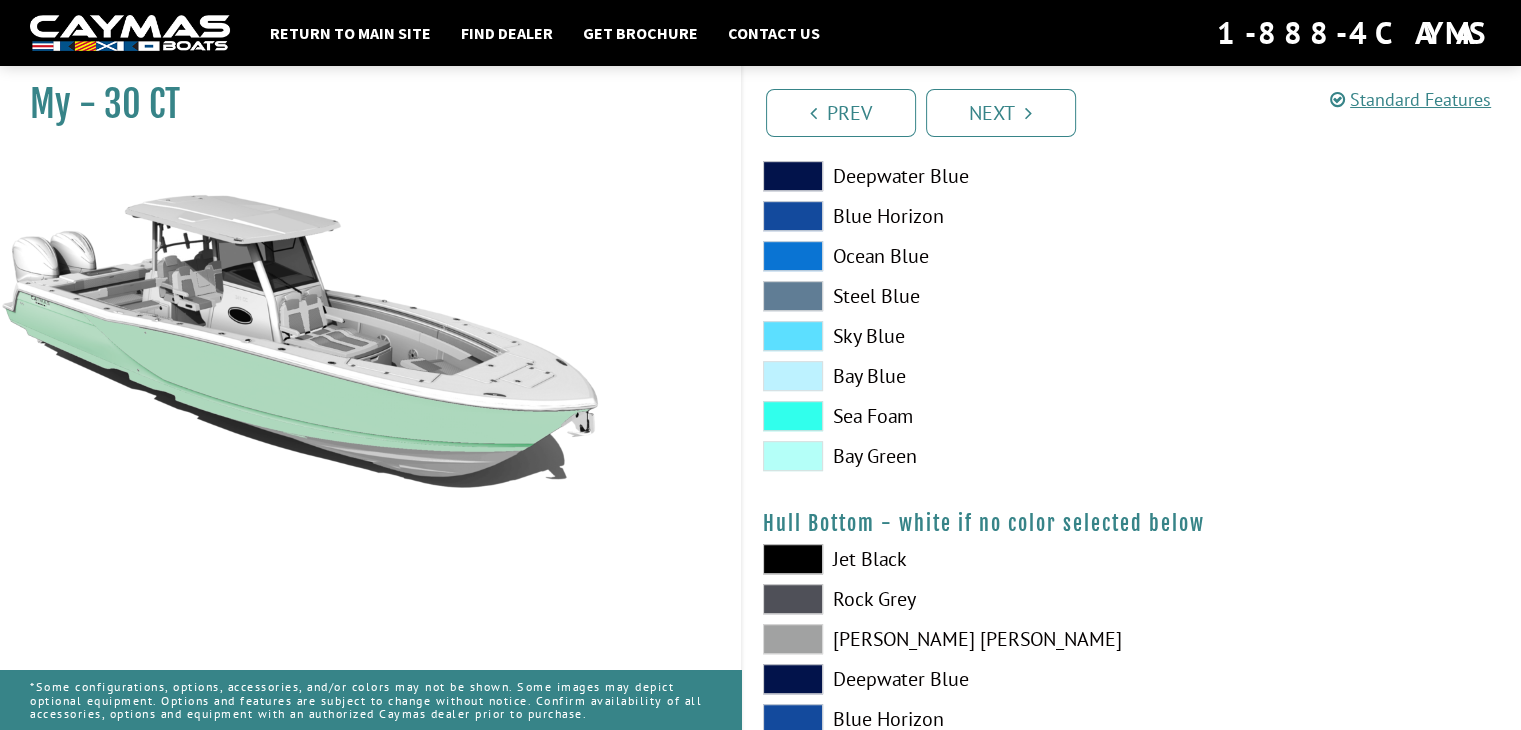 click at bounding box center (793, 456) 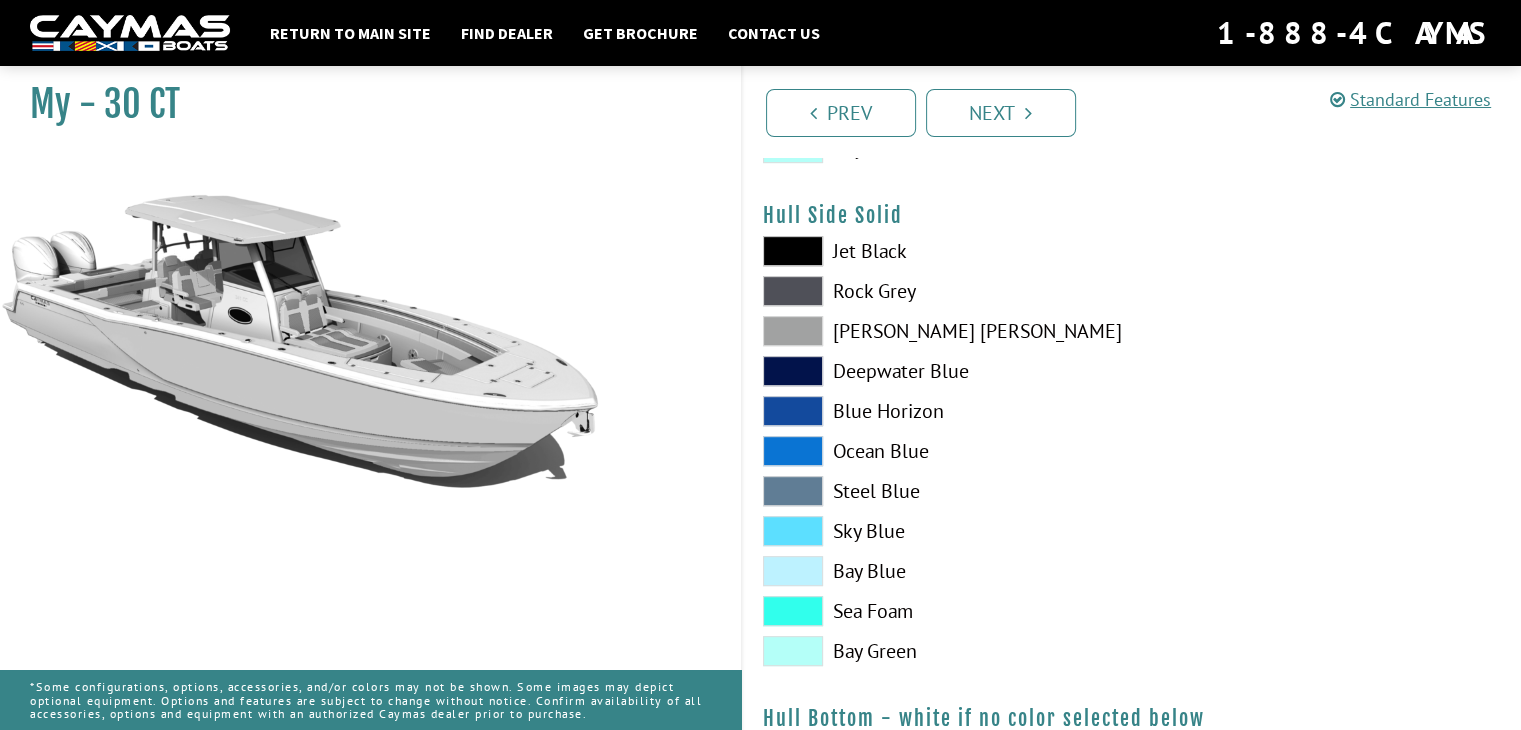 scroll, scrollTop: 900, scrollLeft: 0, axis: vertical 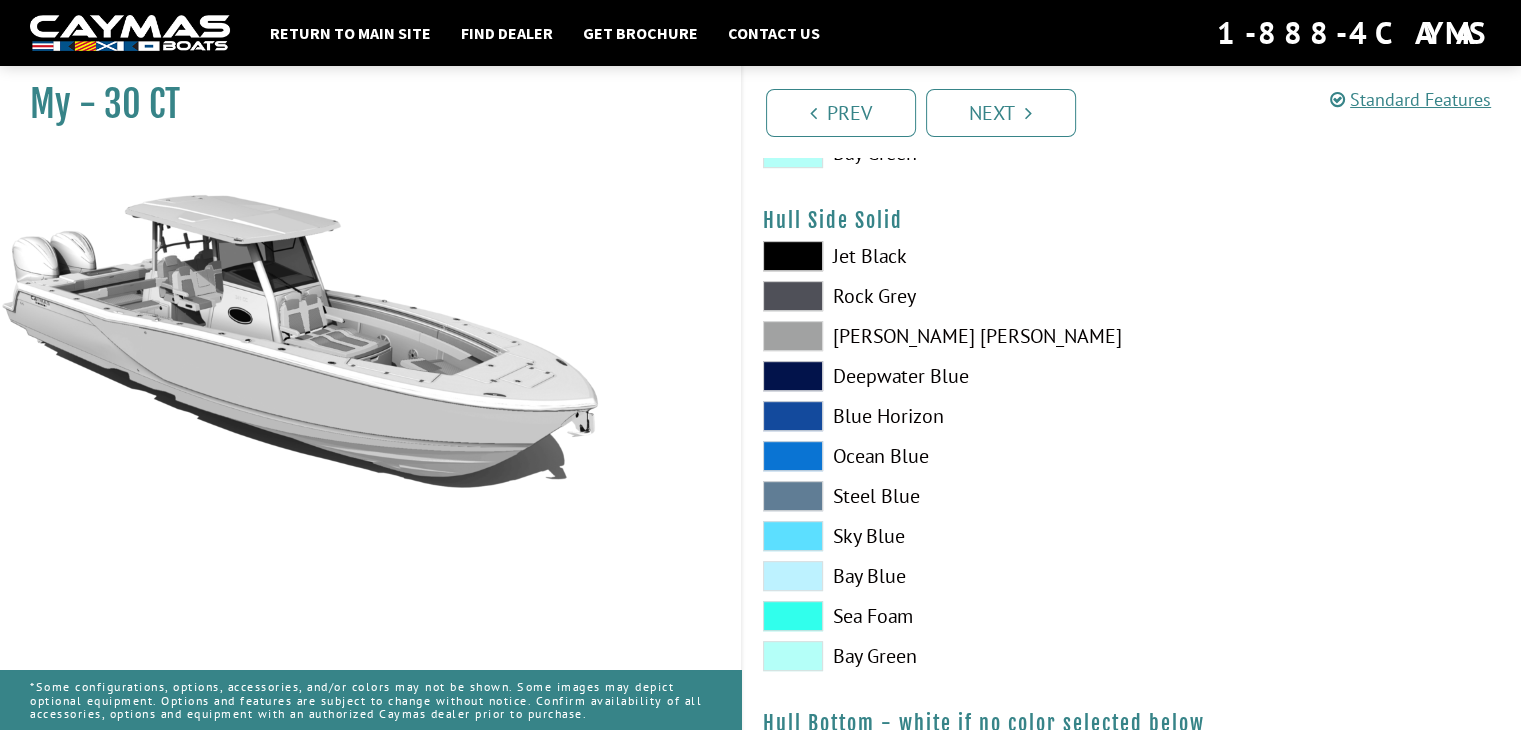 click at bounding box center (793, 376) 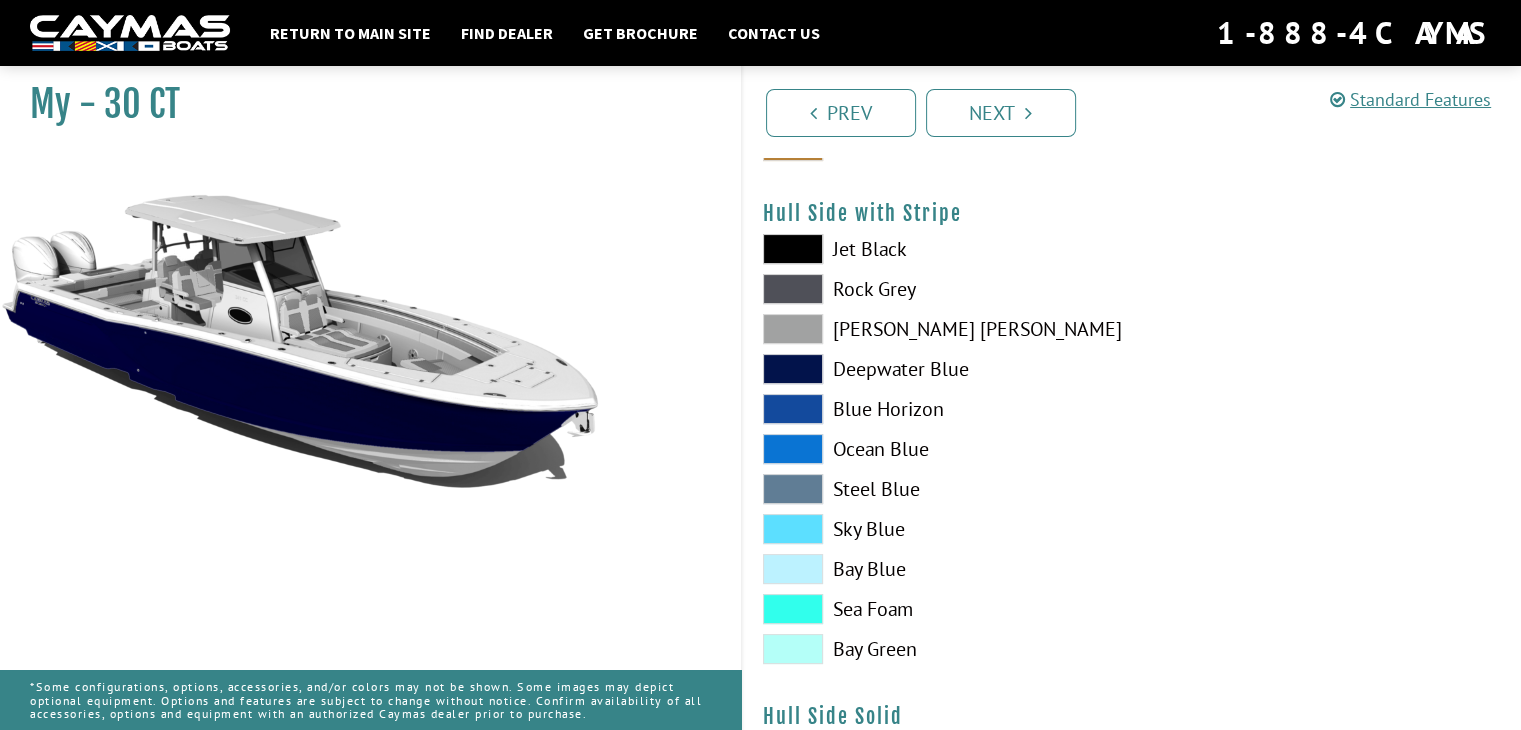 scroll, scrollTop: 400, scrollLeft: 0, axis: vertical 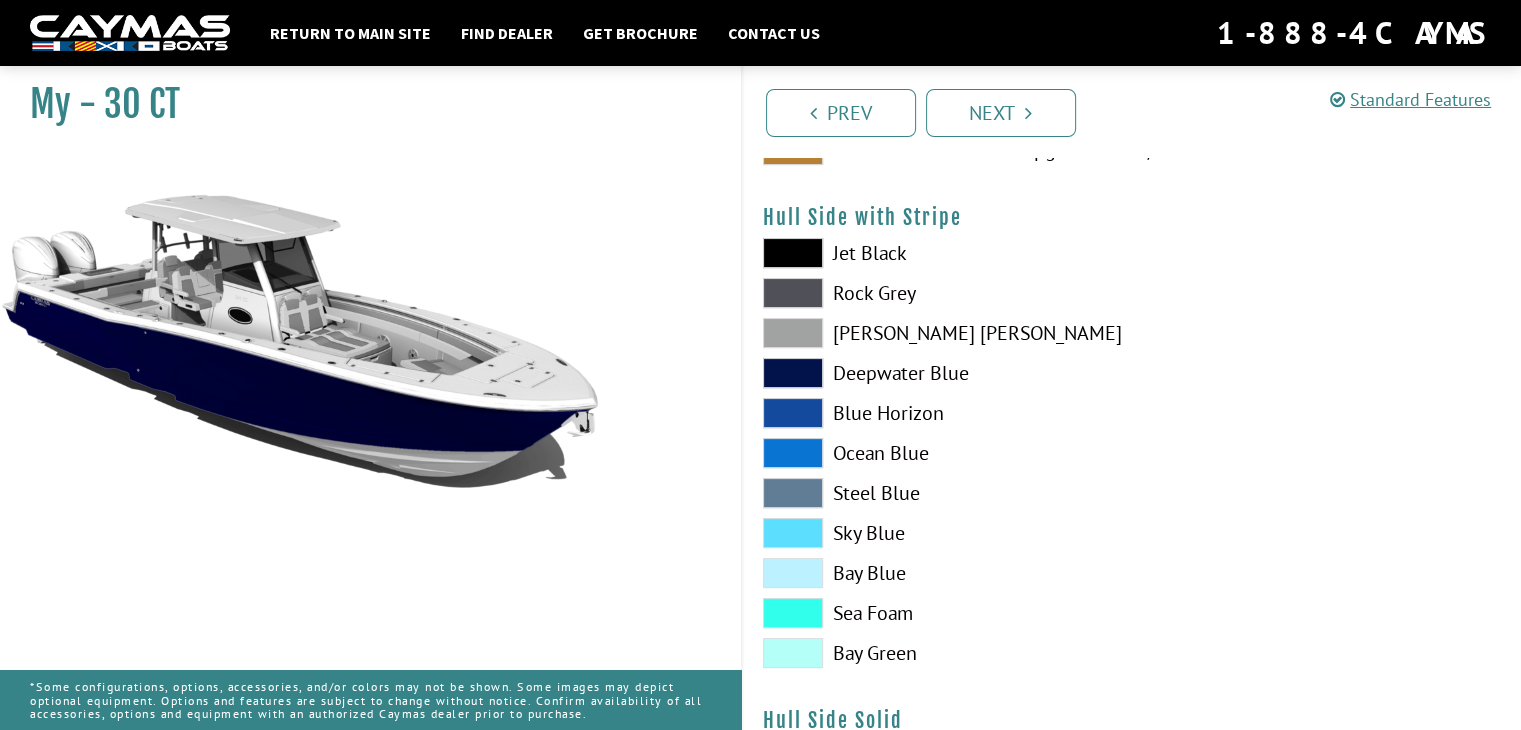 click at bounding box center (793, 373) 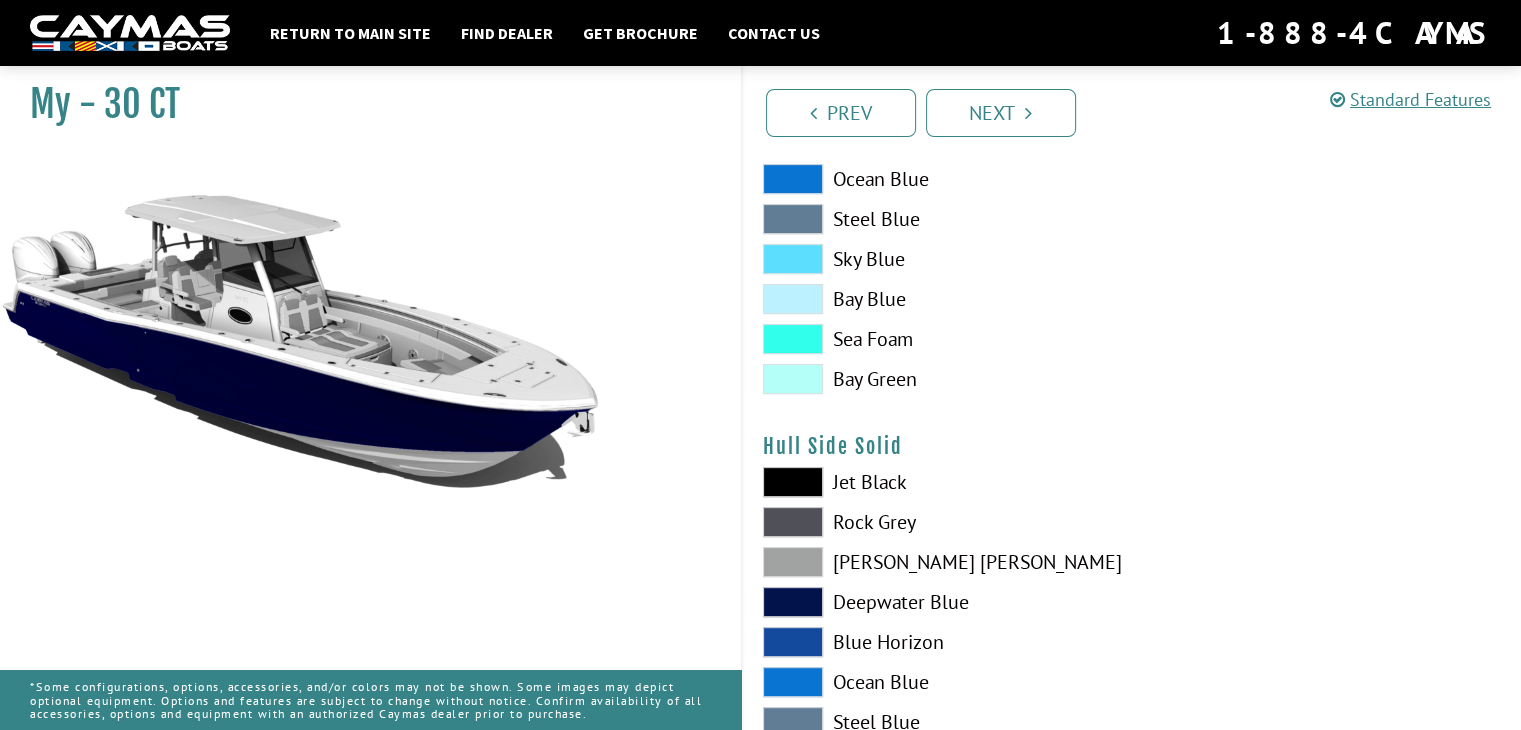scroll, scrollTop: 700, scrollLeft: 0, axis: vertical 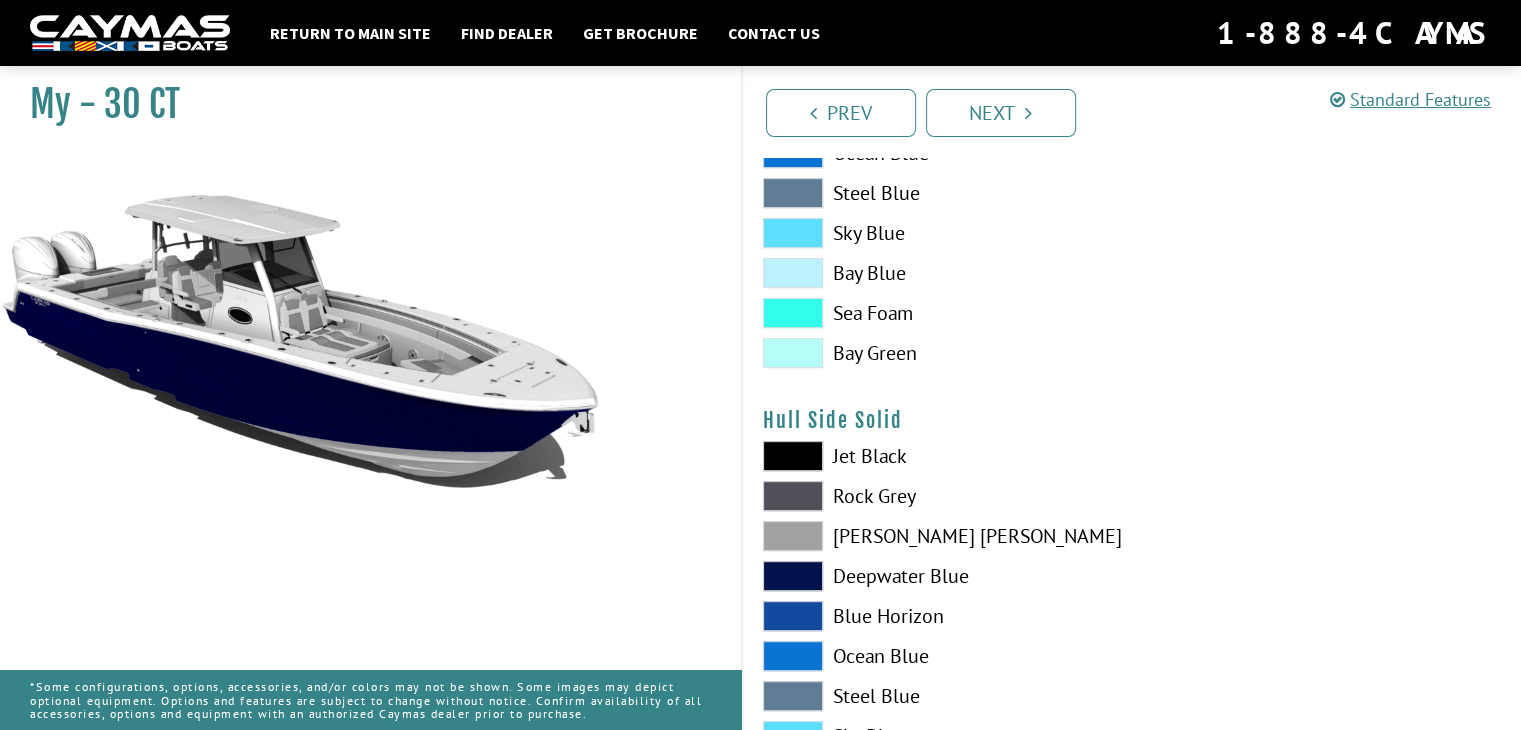 click at bounding box center [793, 576] 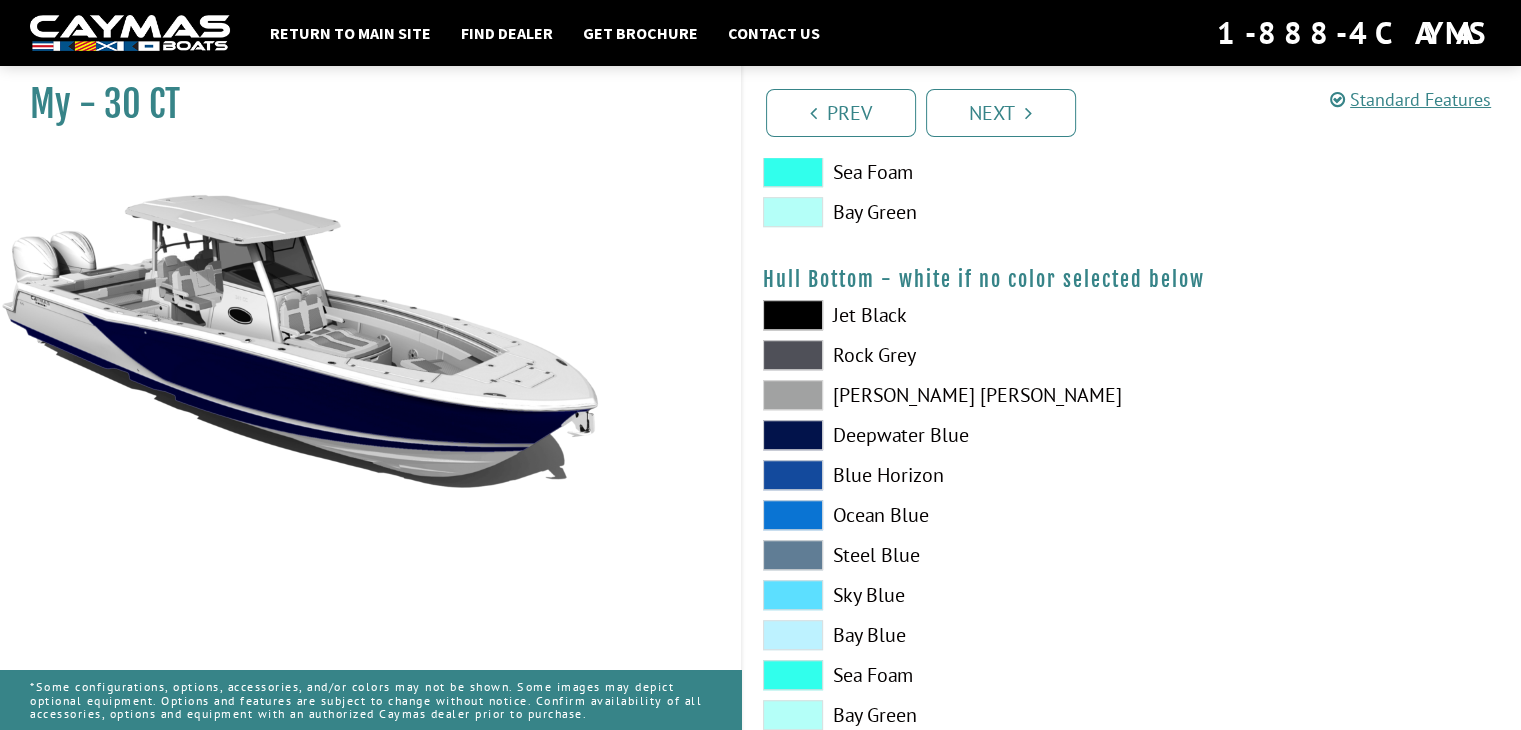 scroll, scrollTop: 1400, scrollLeft: 0, axis: vertical 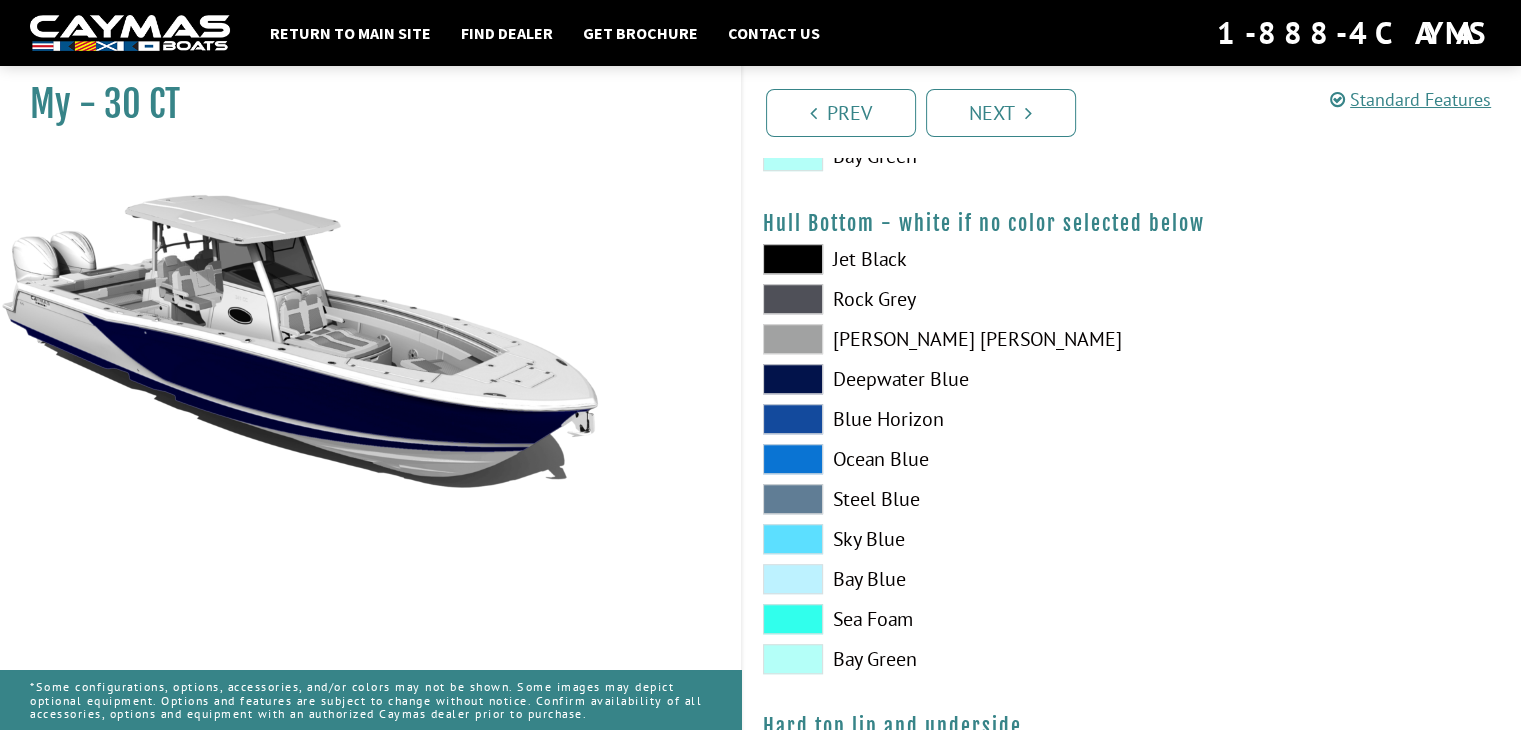 click at bounding box center (793, 339) 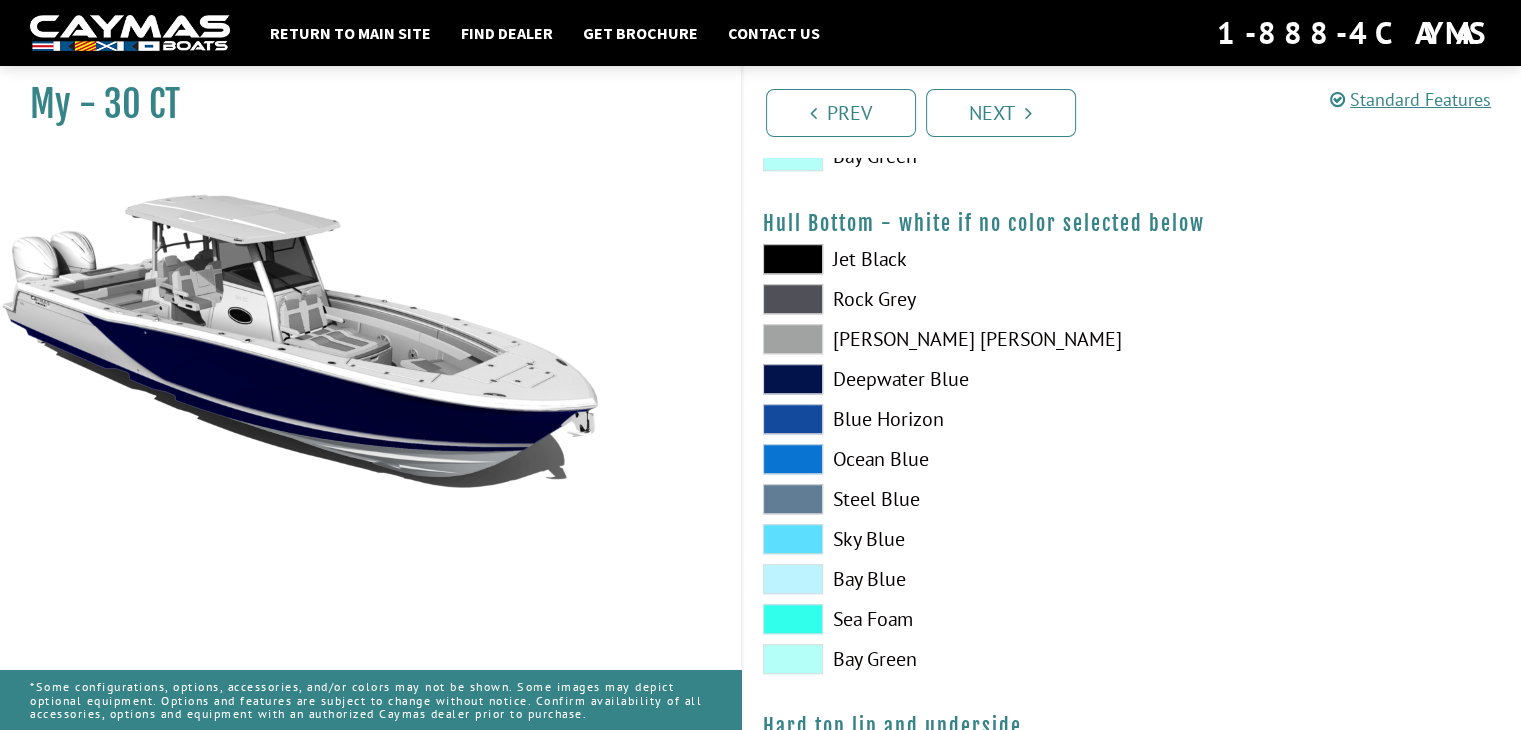 click at bounding box center (793, 299) 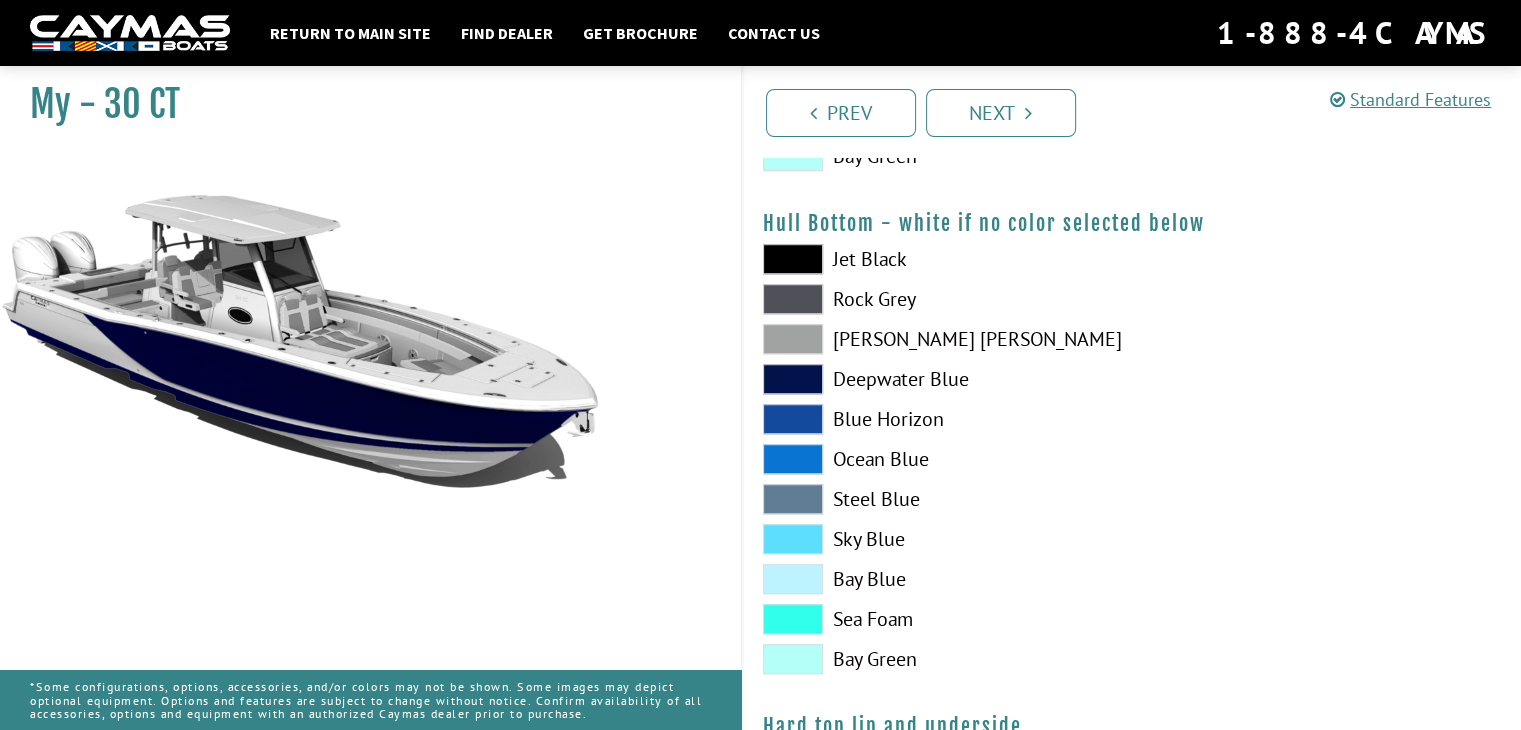 click at bounding box center [793, 299] 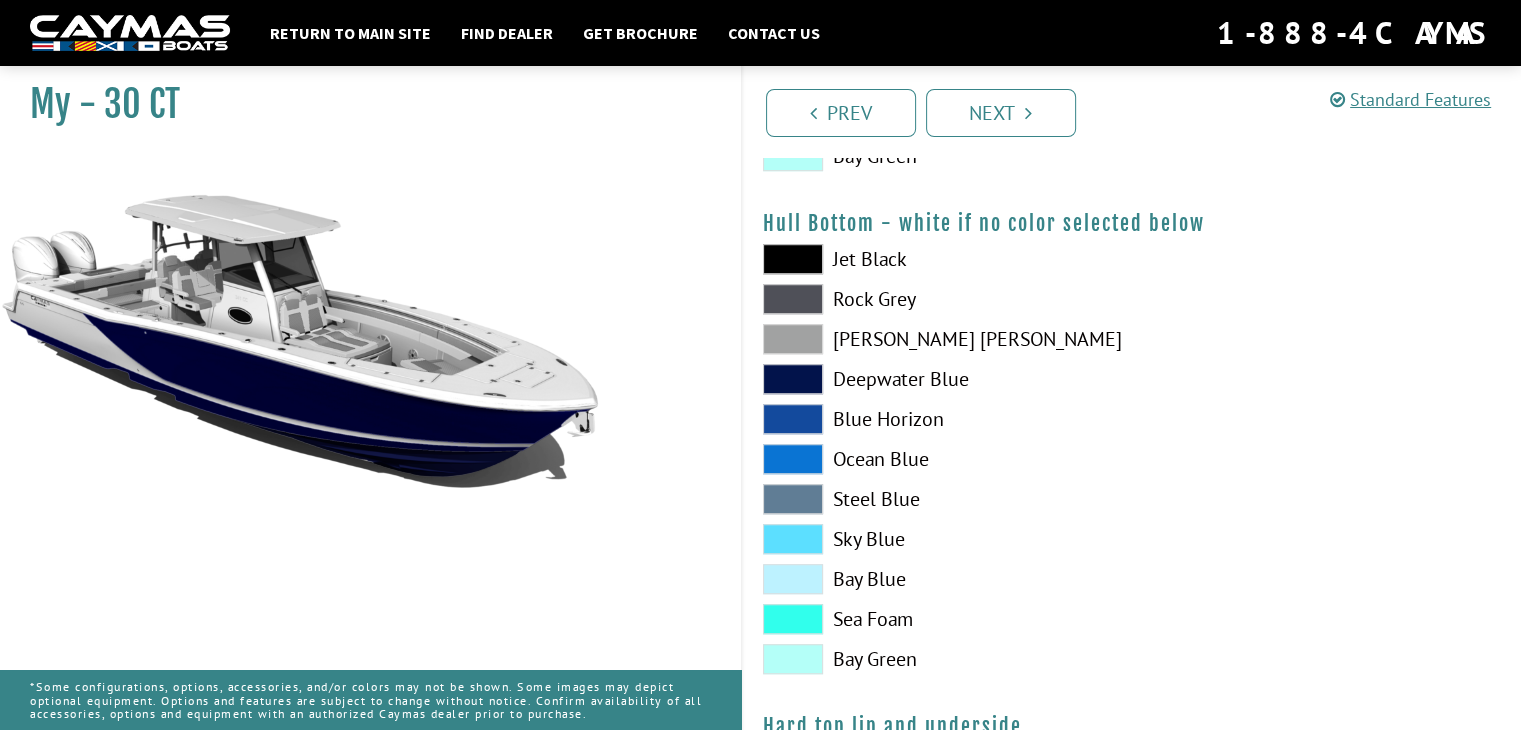 click at bounding box center (793, 379) 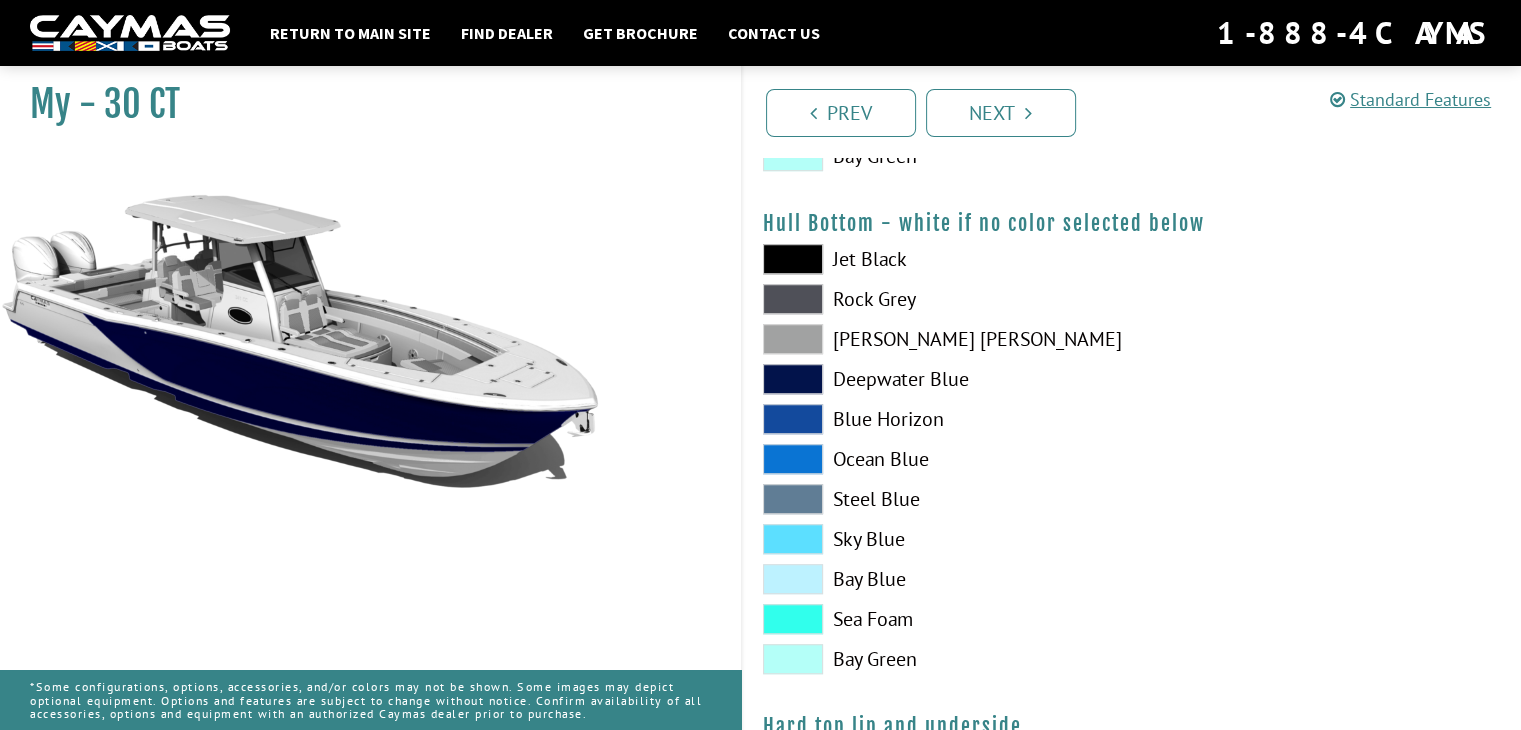 click at bounding box center (793, 419) 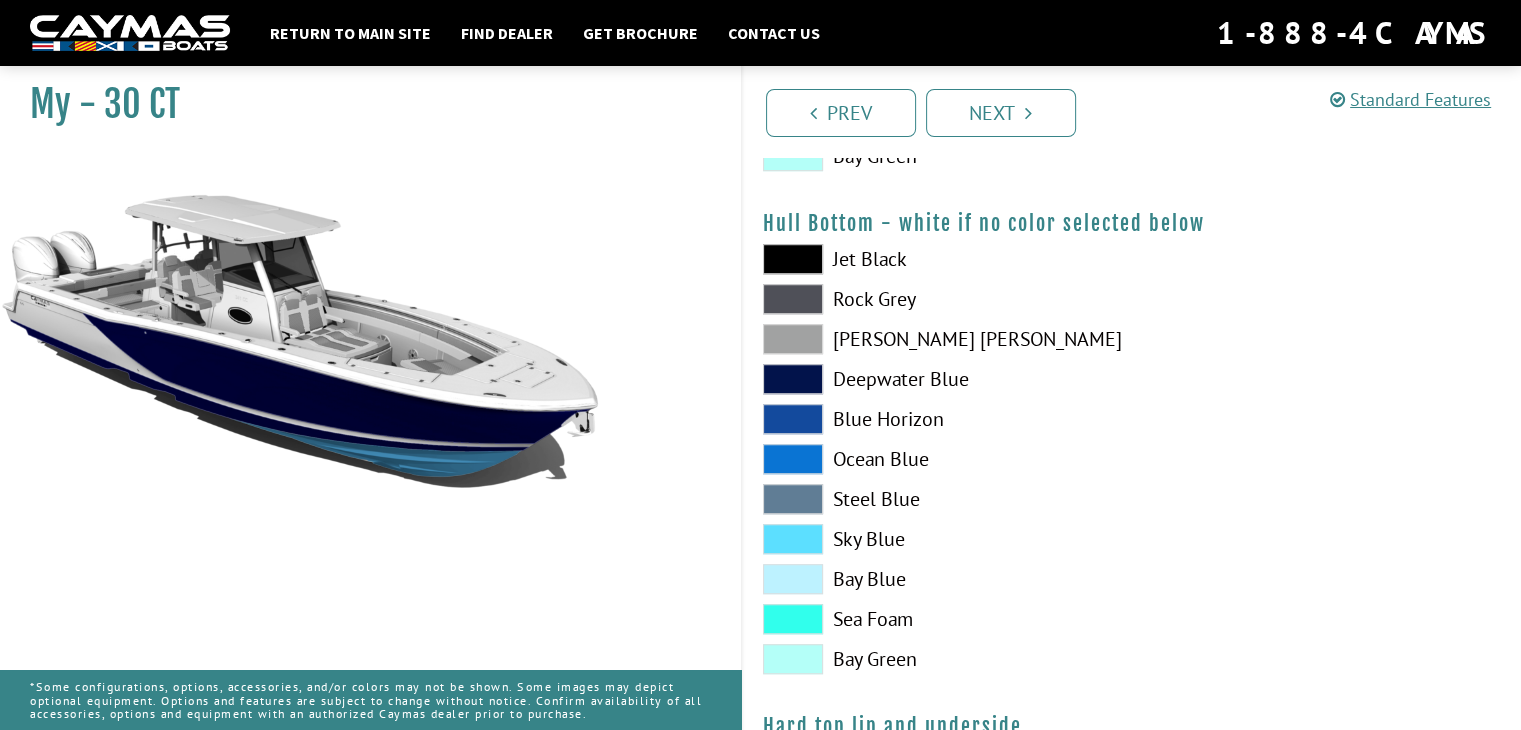 click at bounding box center [793, 419] 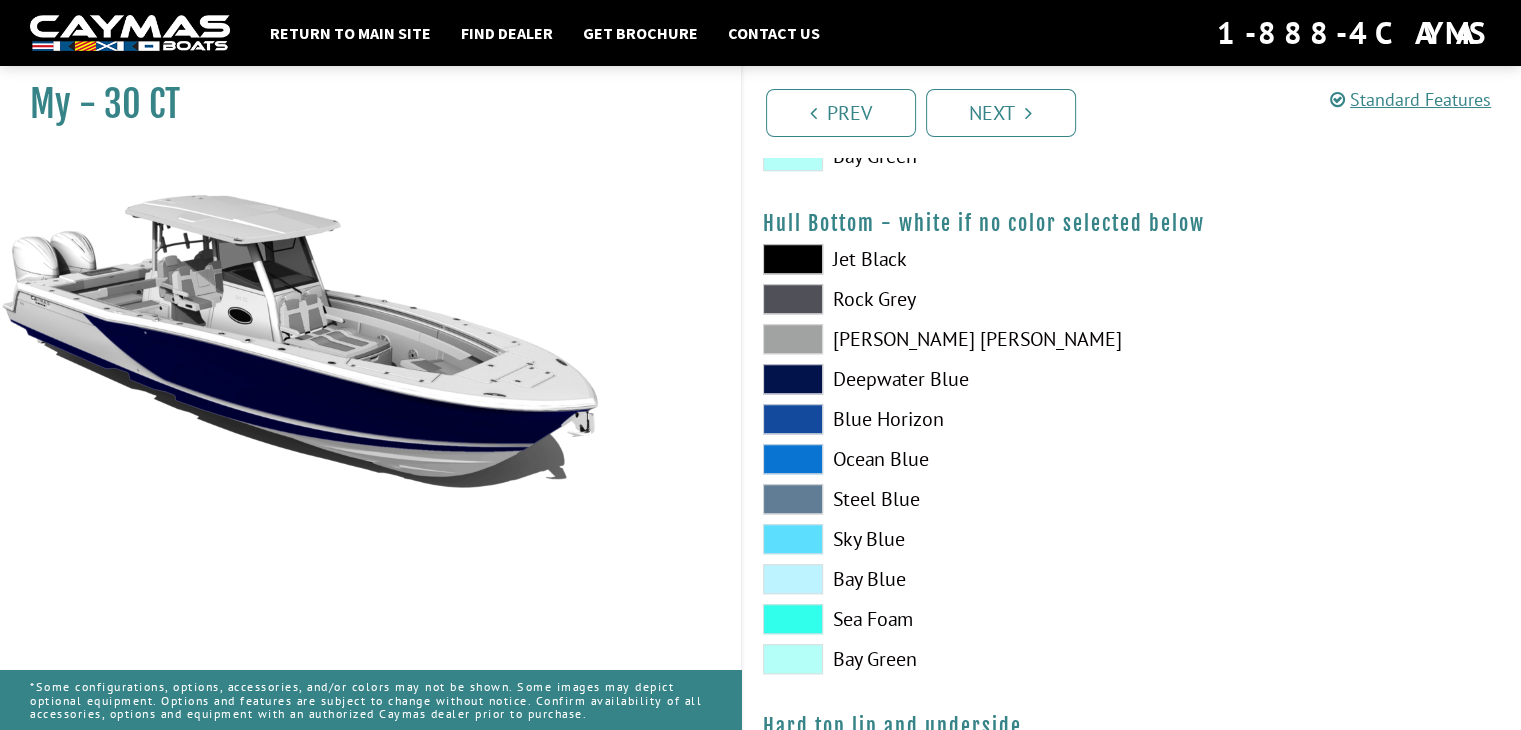 click at bounding box center (793, 459) 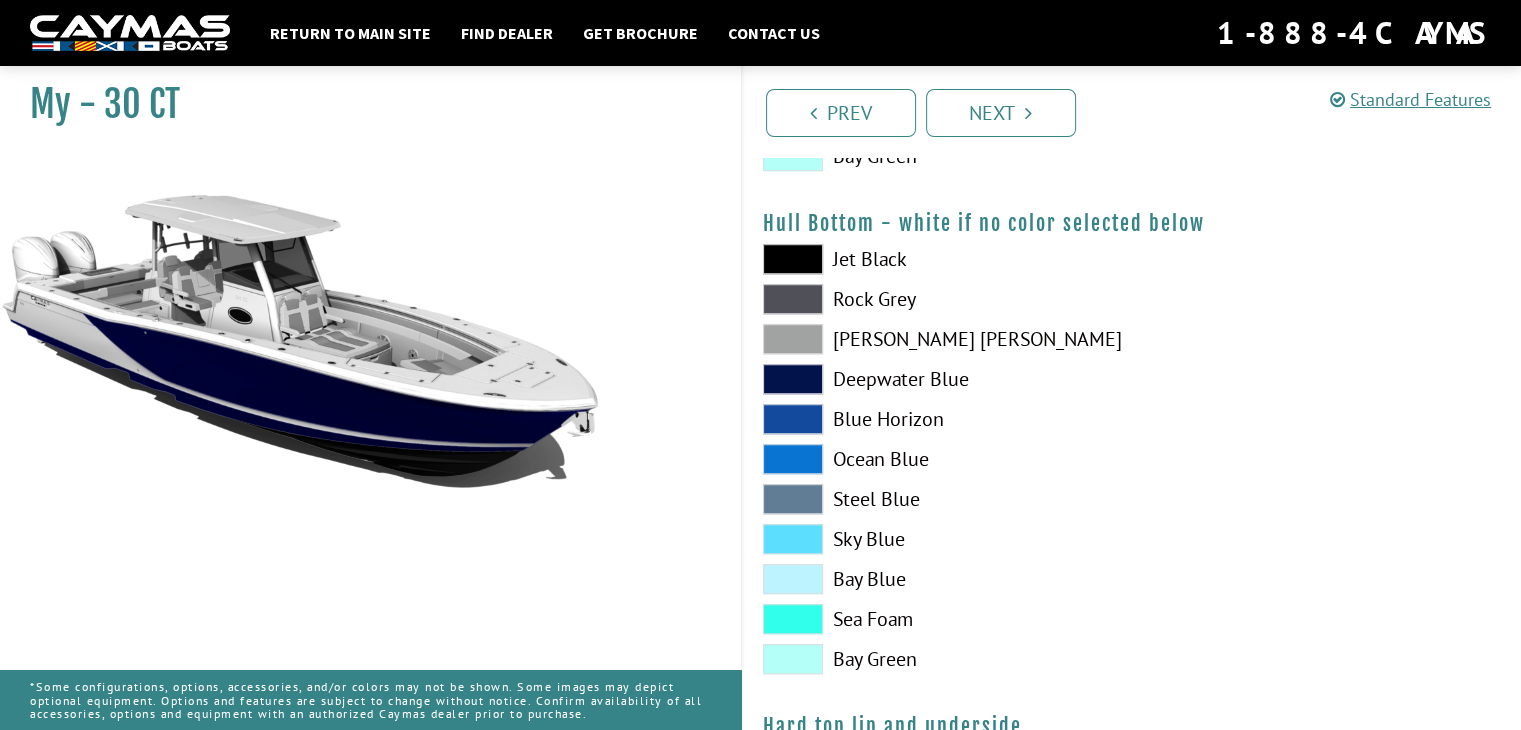 click at bounding box center (793, 259) 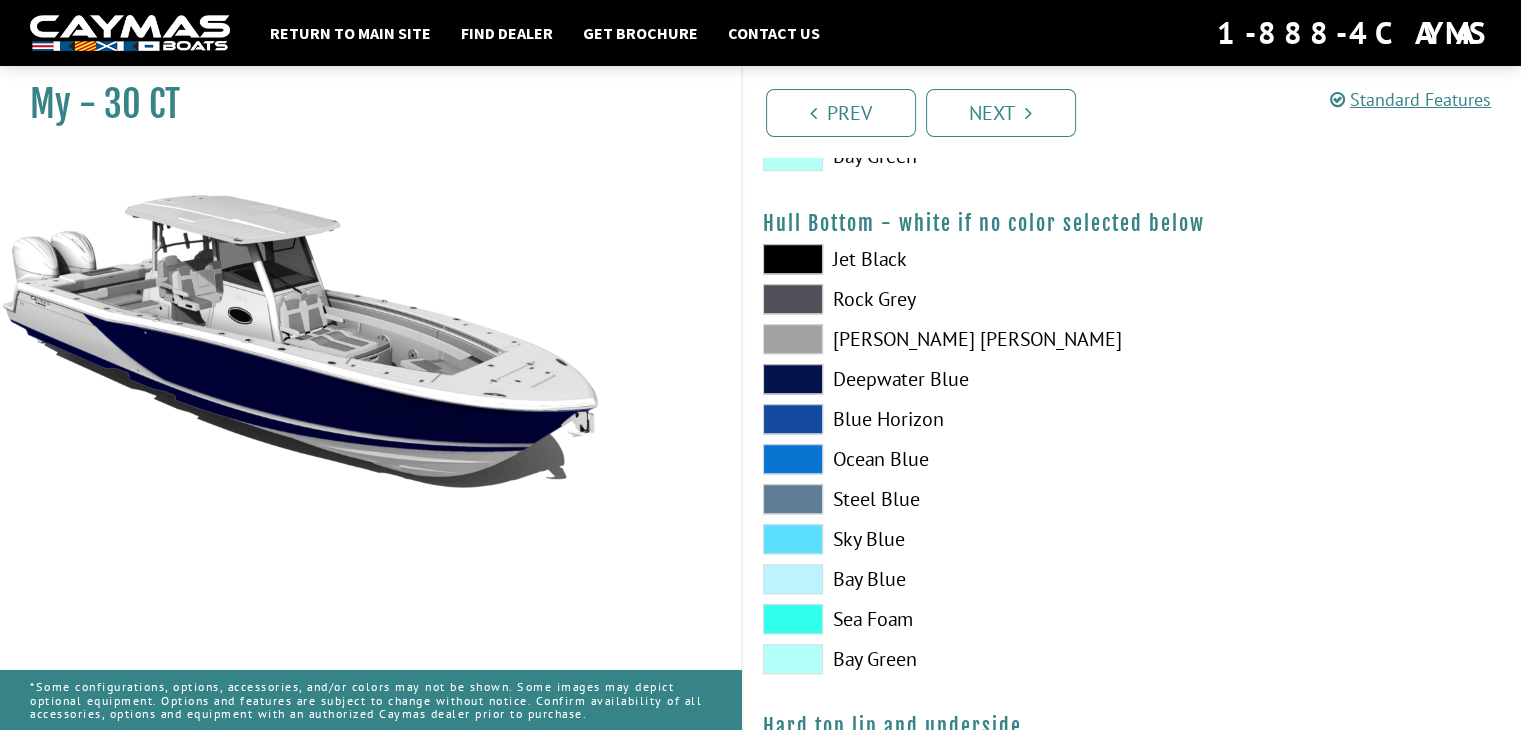 click at bounding box center [793, 499] 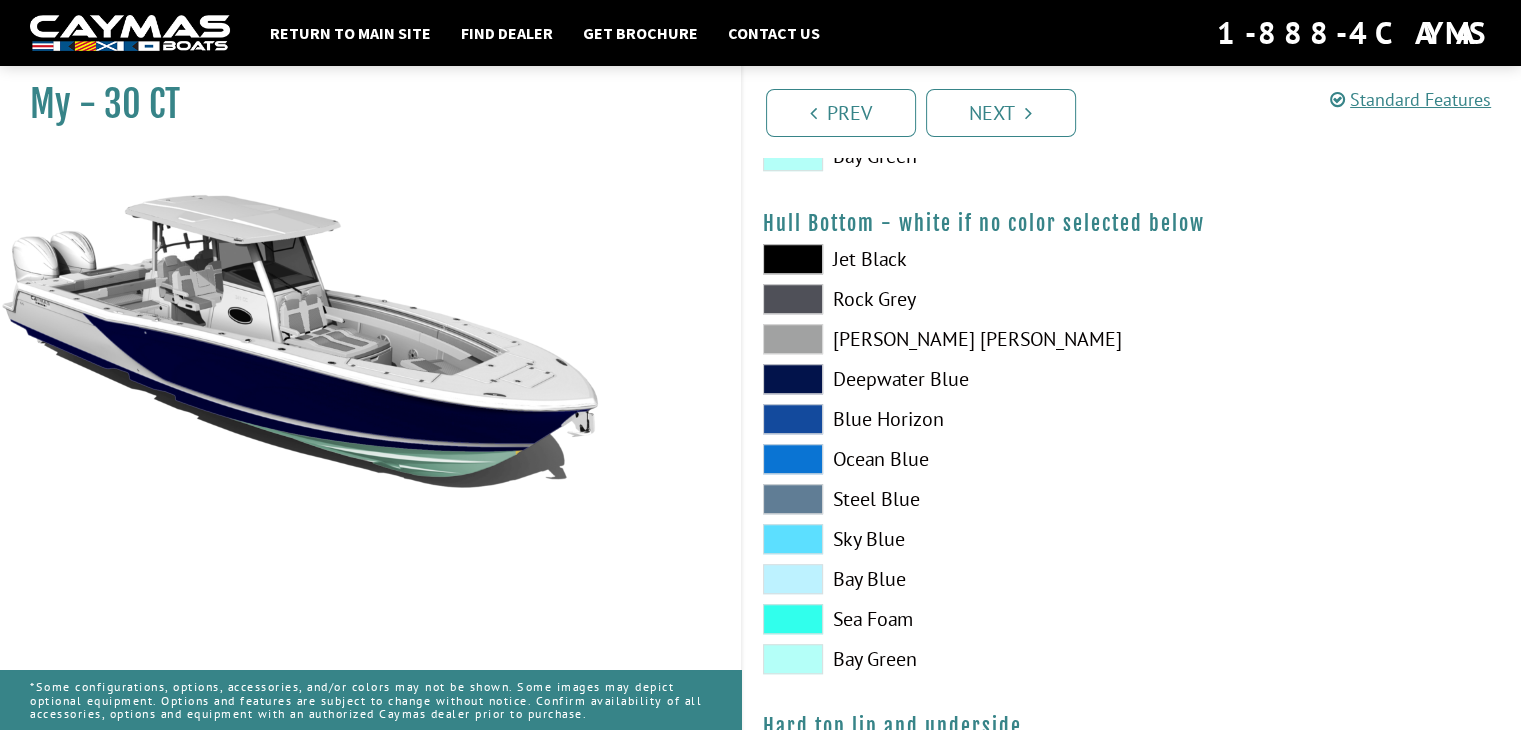 click at bounding box center (793, 619) 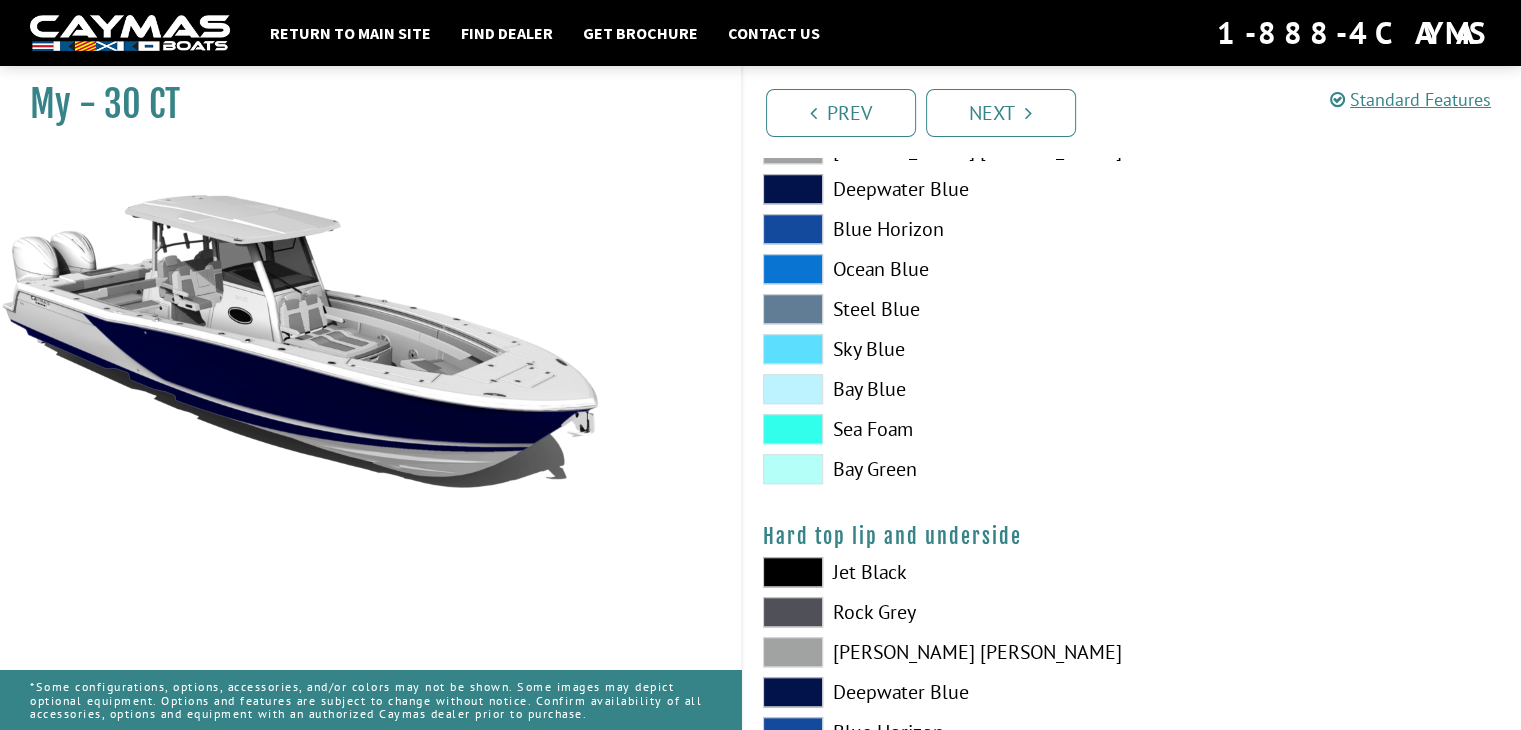 scroll, scrollTop: 1700, scrollLeft: 0, axis: vertical 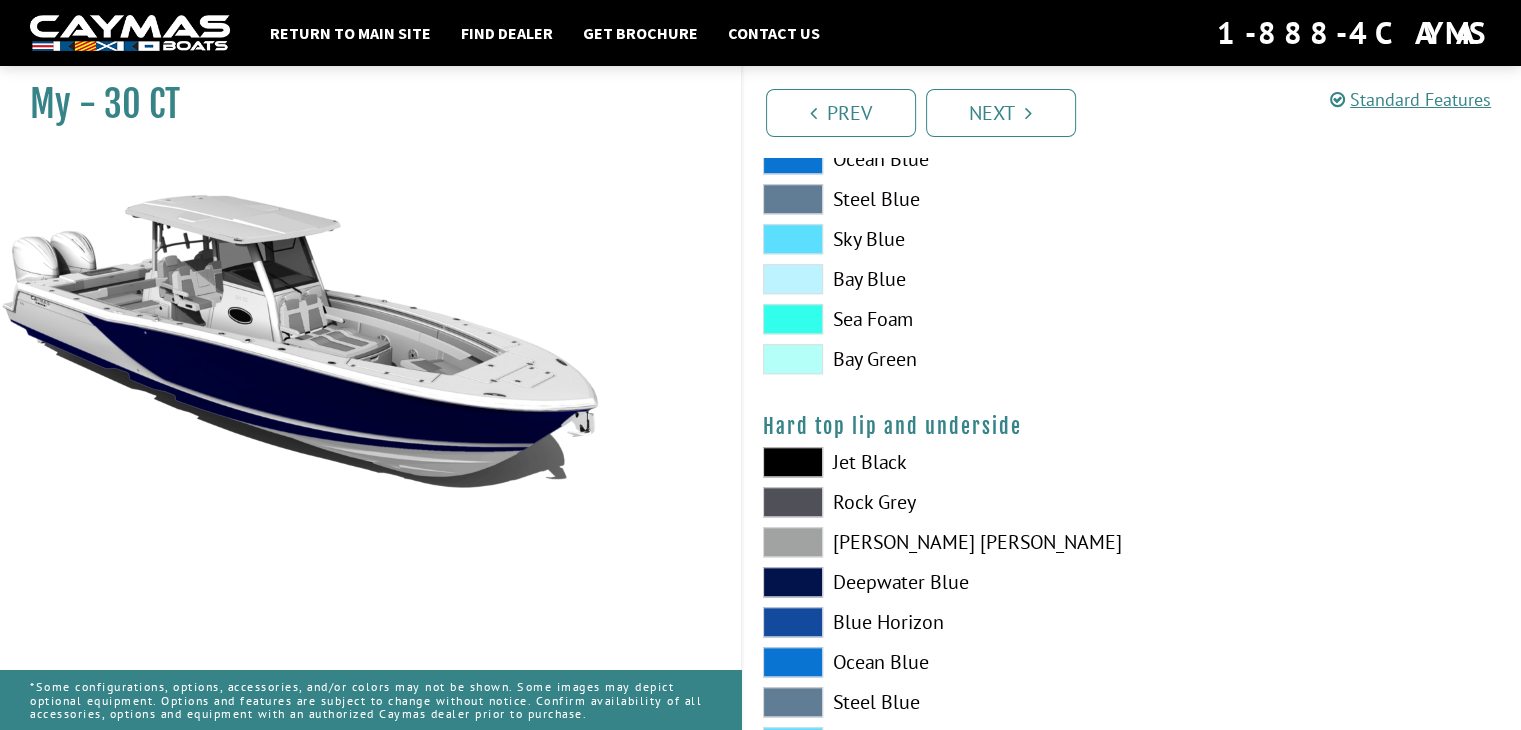 click at bounding box center [793, 622] 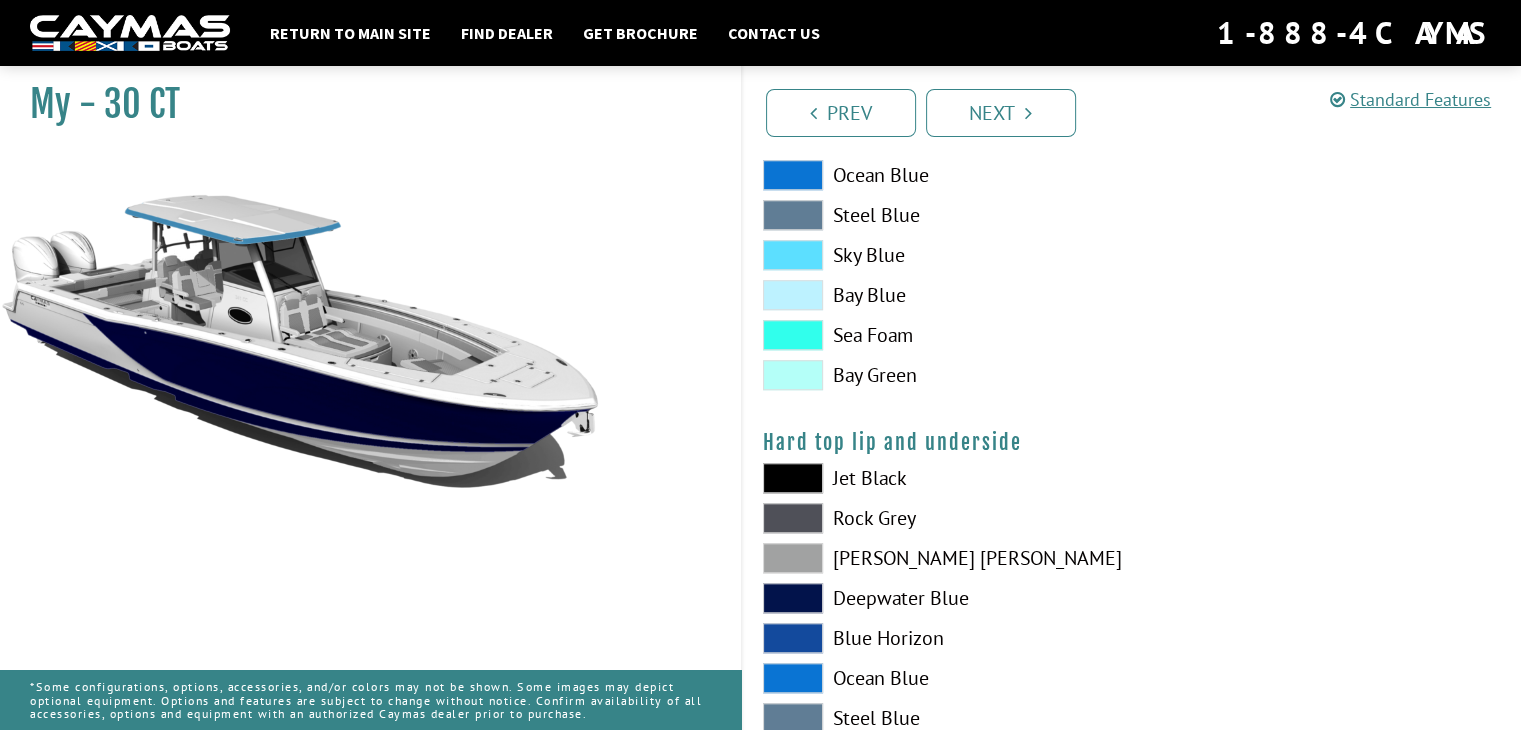 scroll, scrollTop: 1800, scrollLeft: 0, axis: vertical 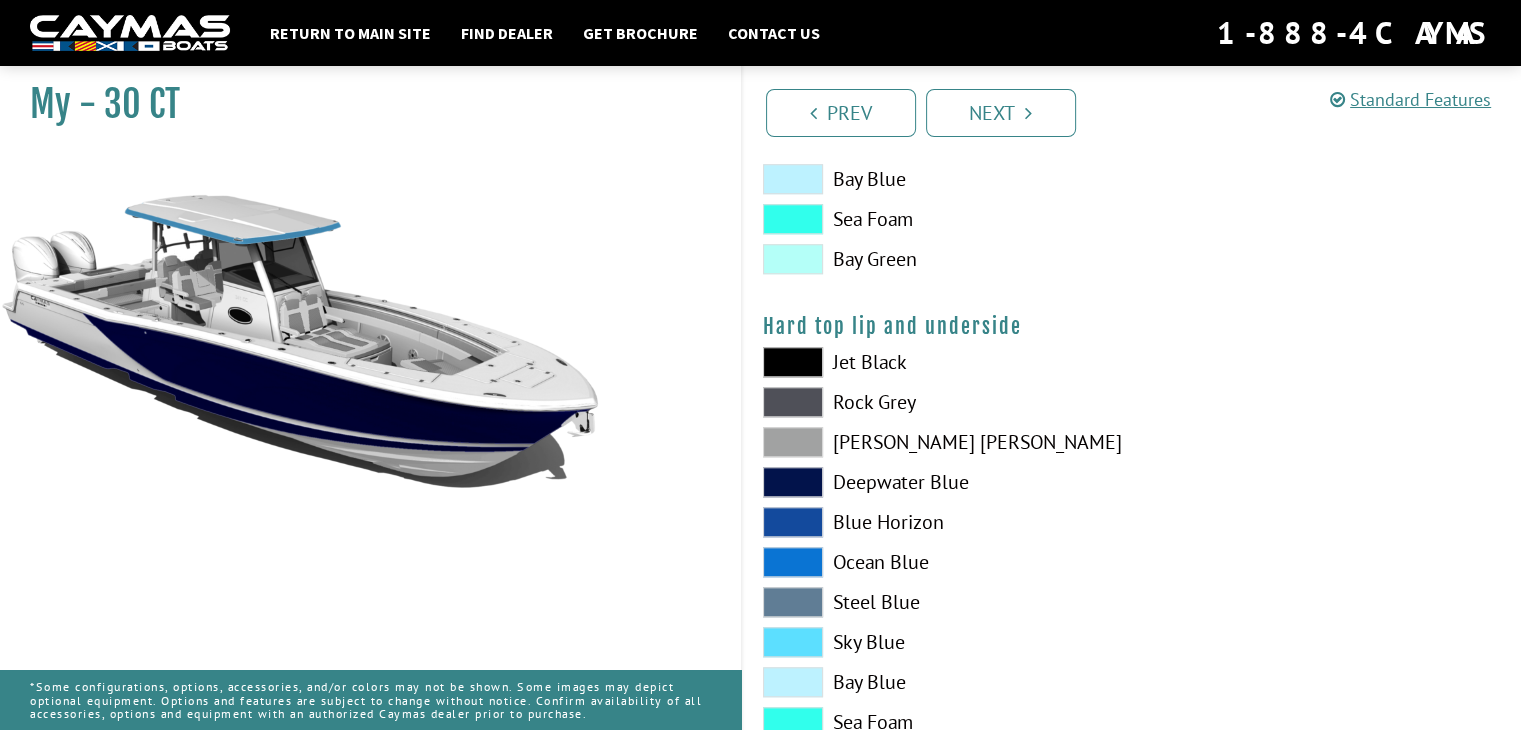 click at bounding box center (793, 482) 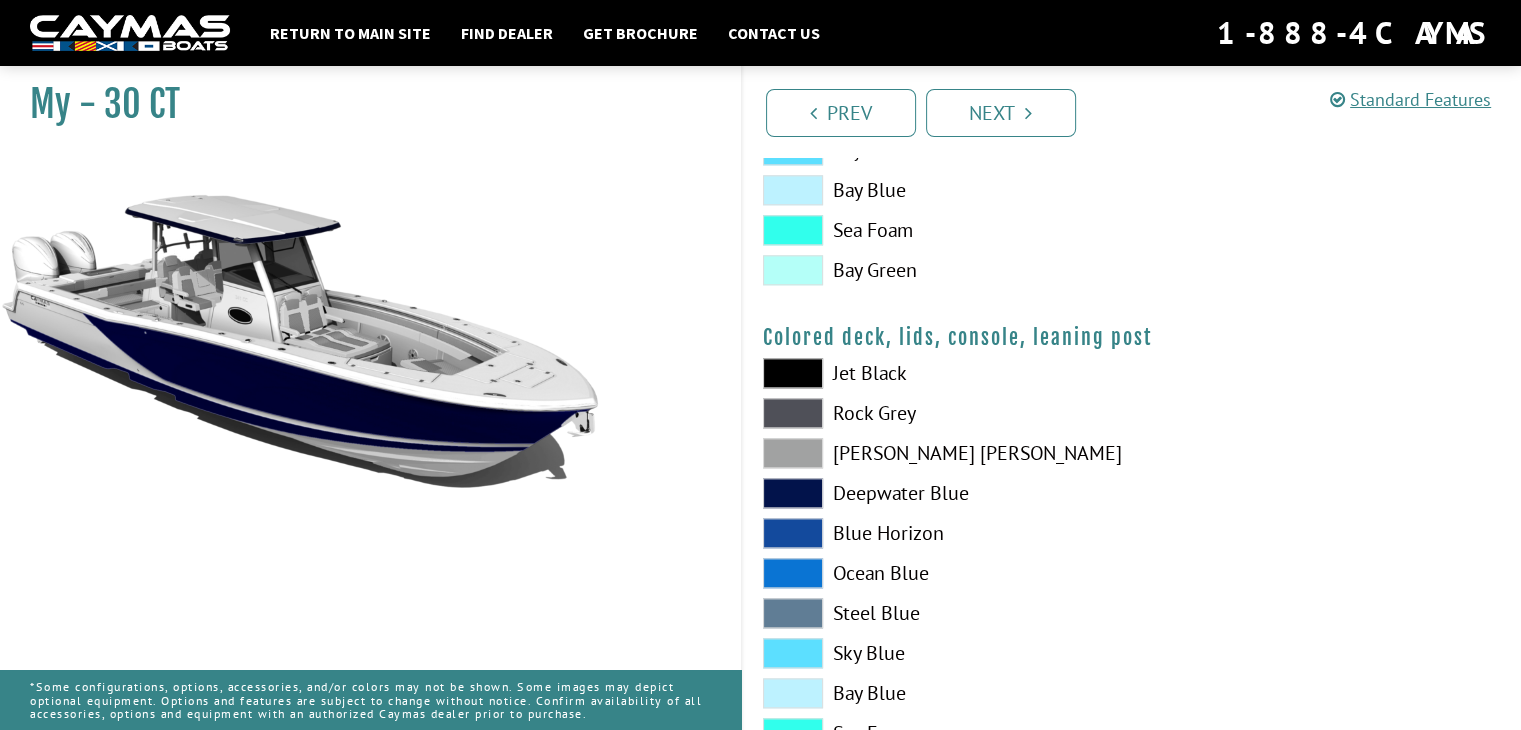 scroll, scrollTop: 2300, scrollLeft: 0, axis: vertical 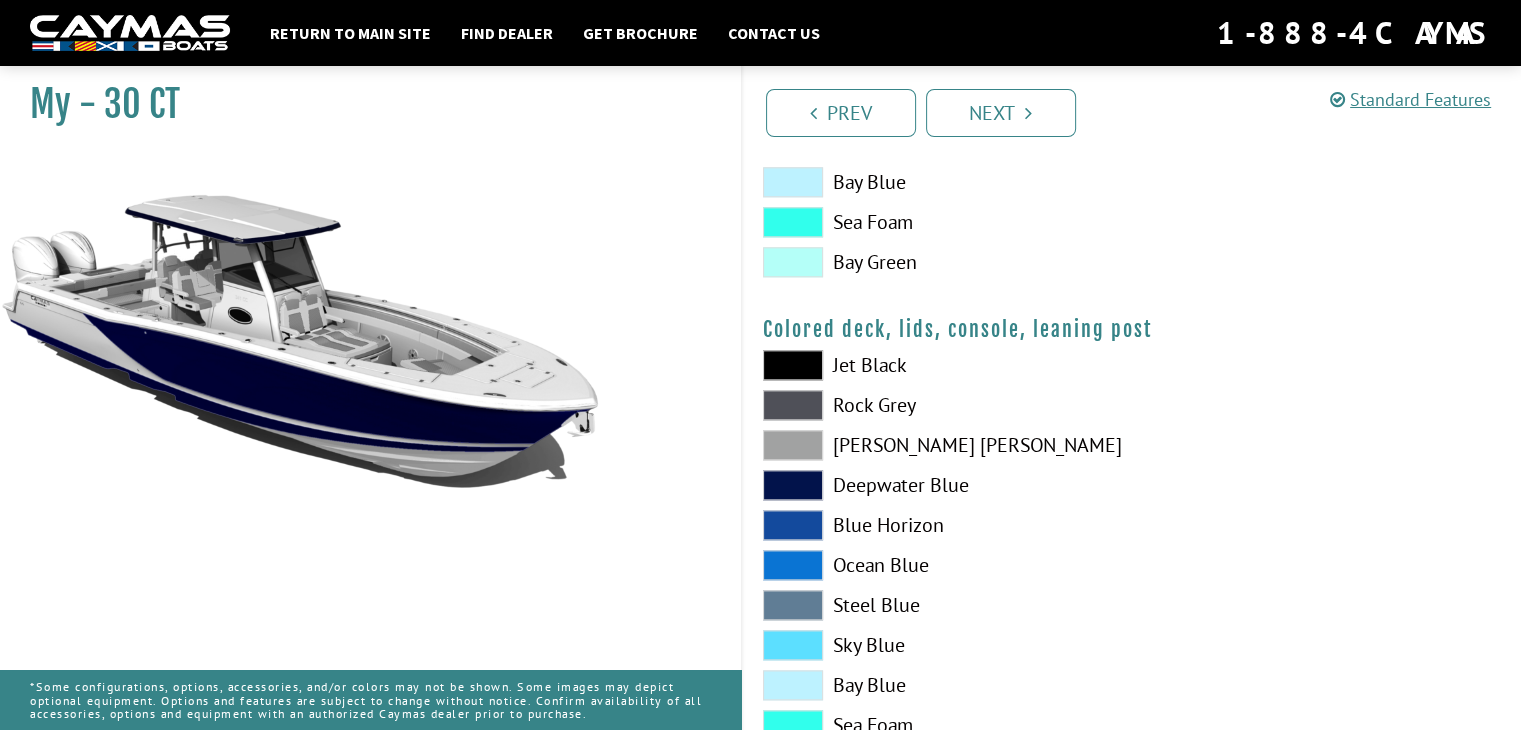 click at bounding box center [793, 485] 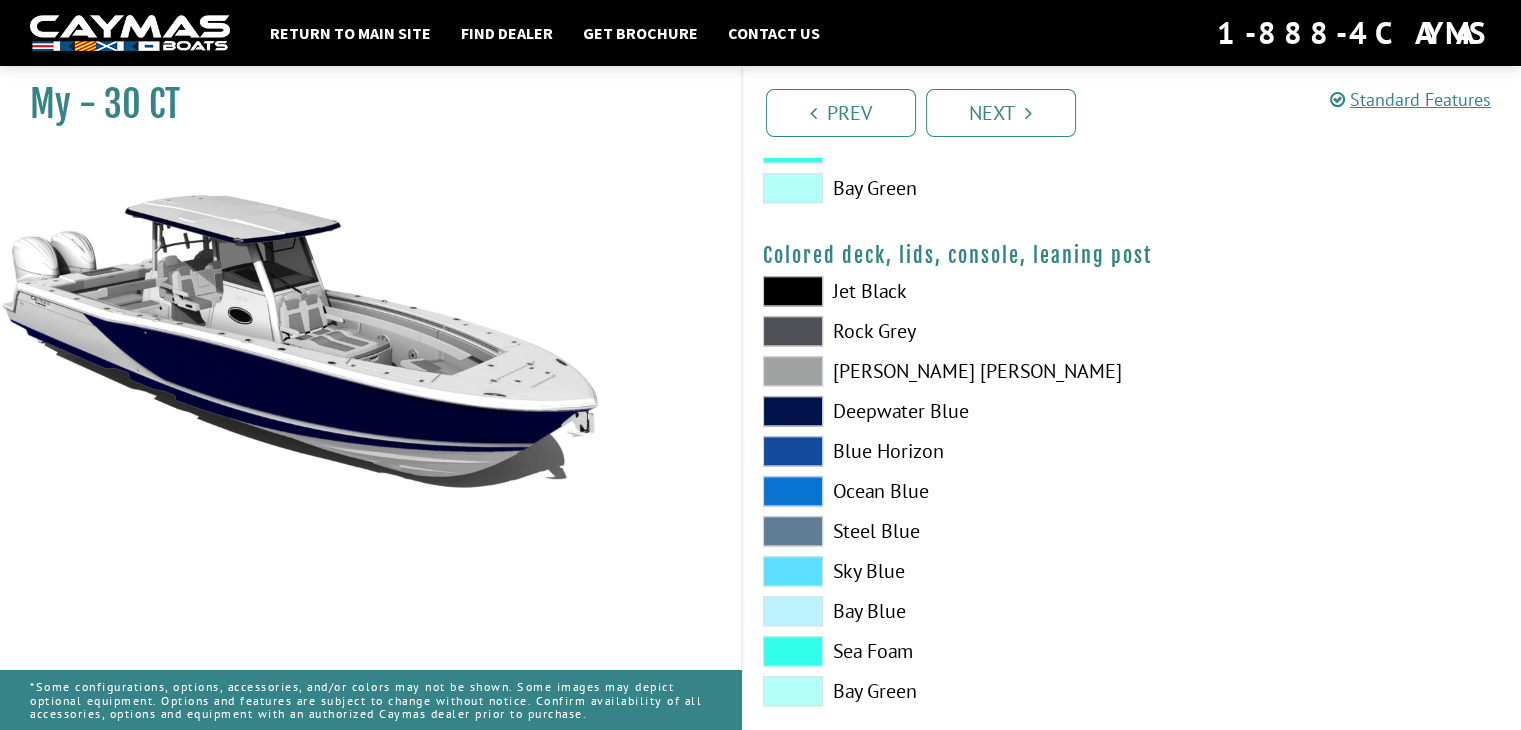 scroll, scrollTop: 2407, scrollLeft: 0, axis: vertical 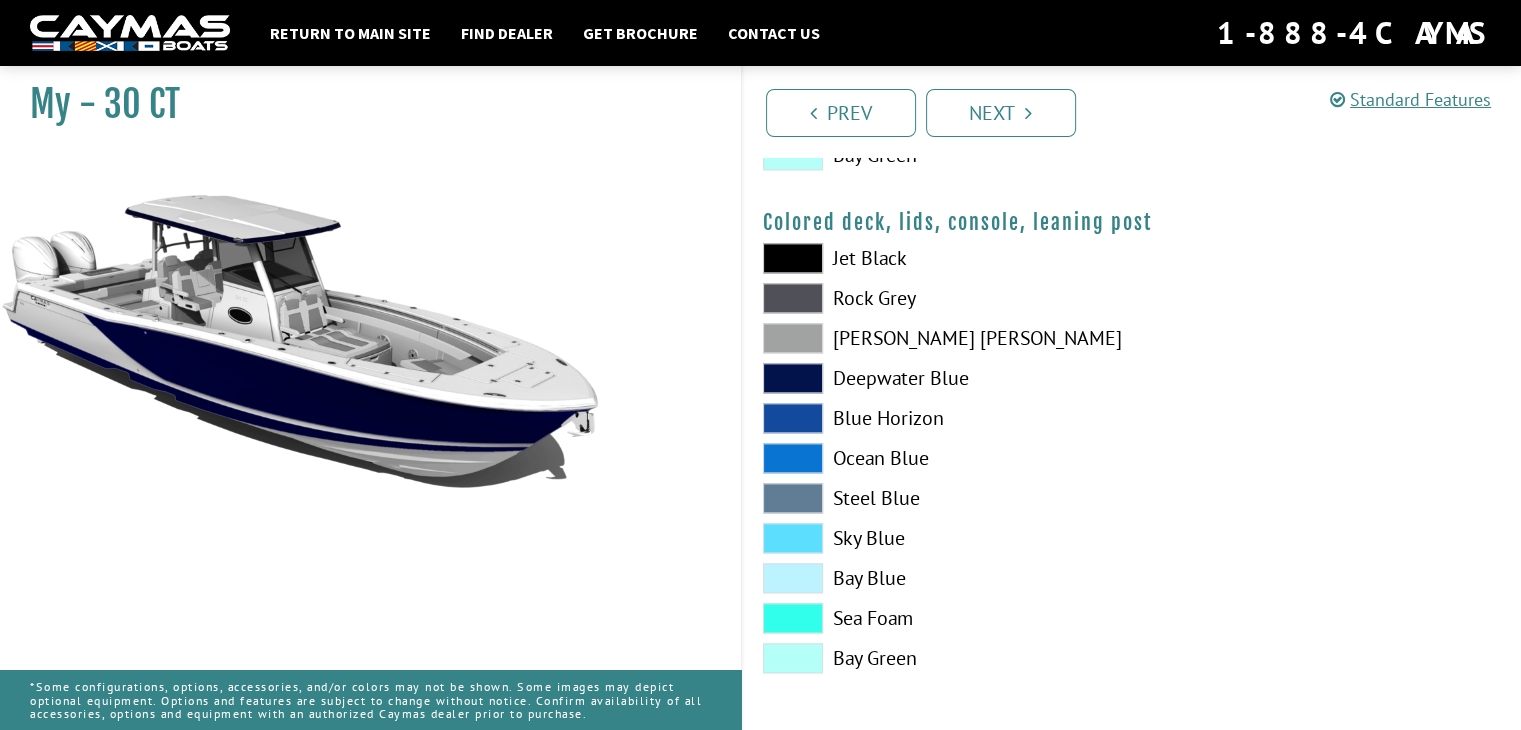 click at bounding box center (793, 378) 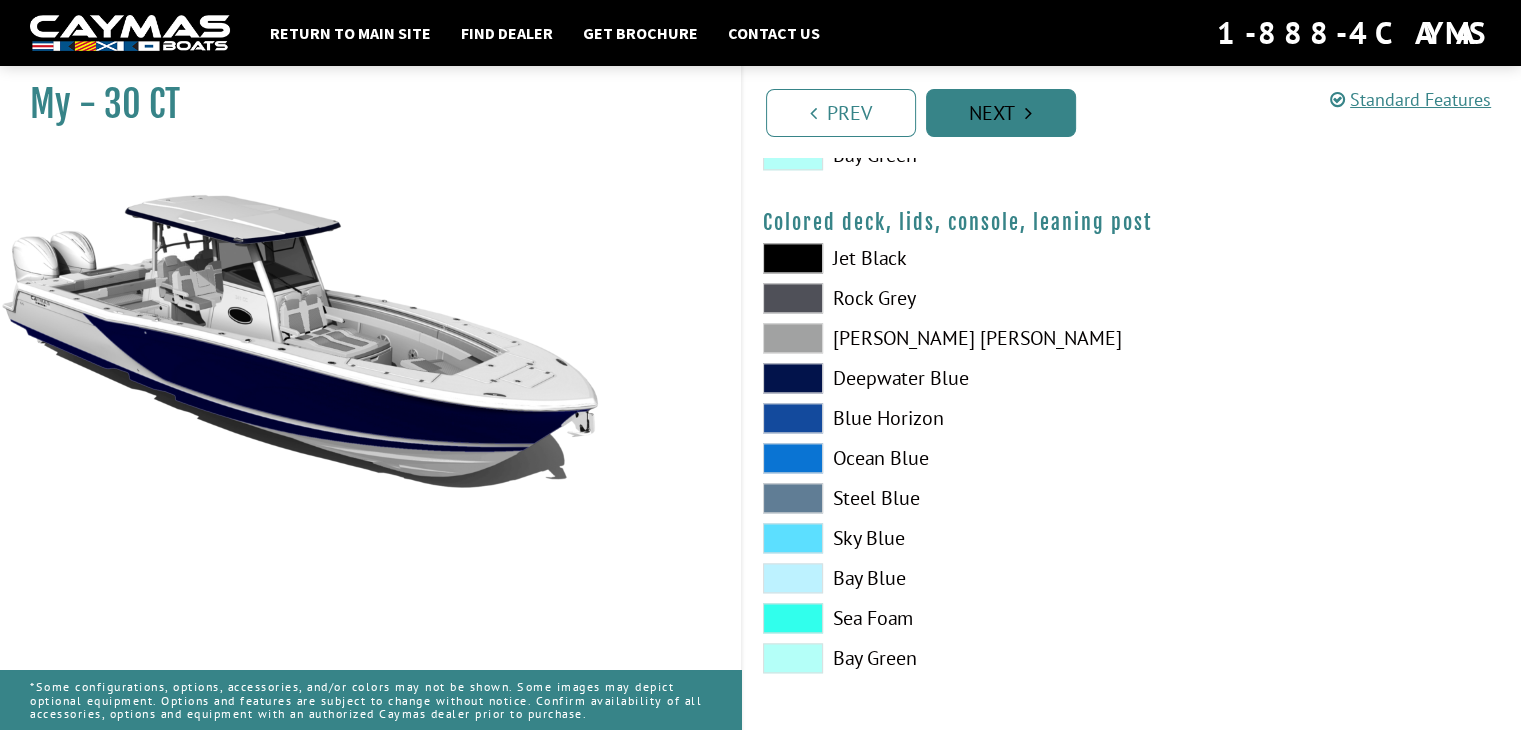 click on "Next" at bounding box center [1001, 113] 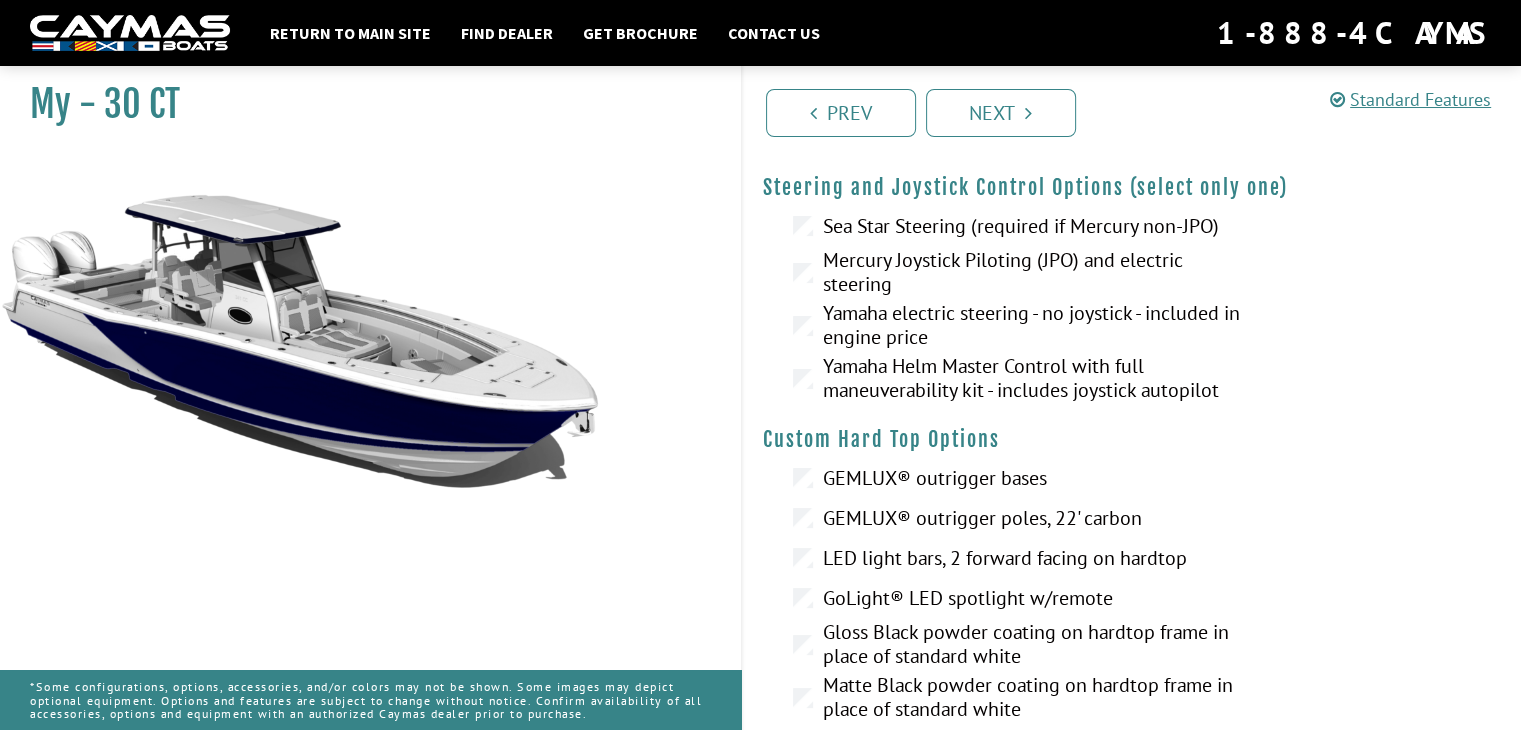 scroll, scrollTop: 0, scrollLeft: 0, axis: both 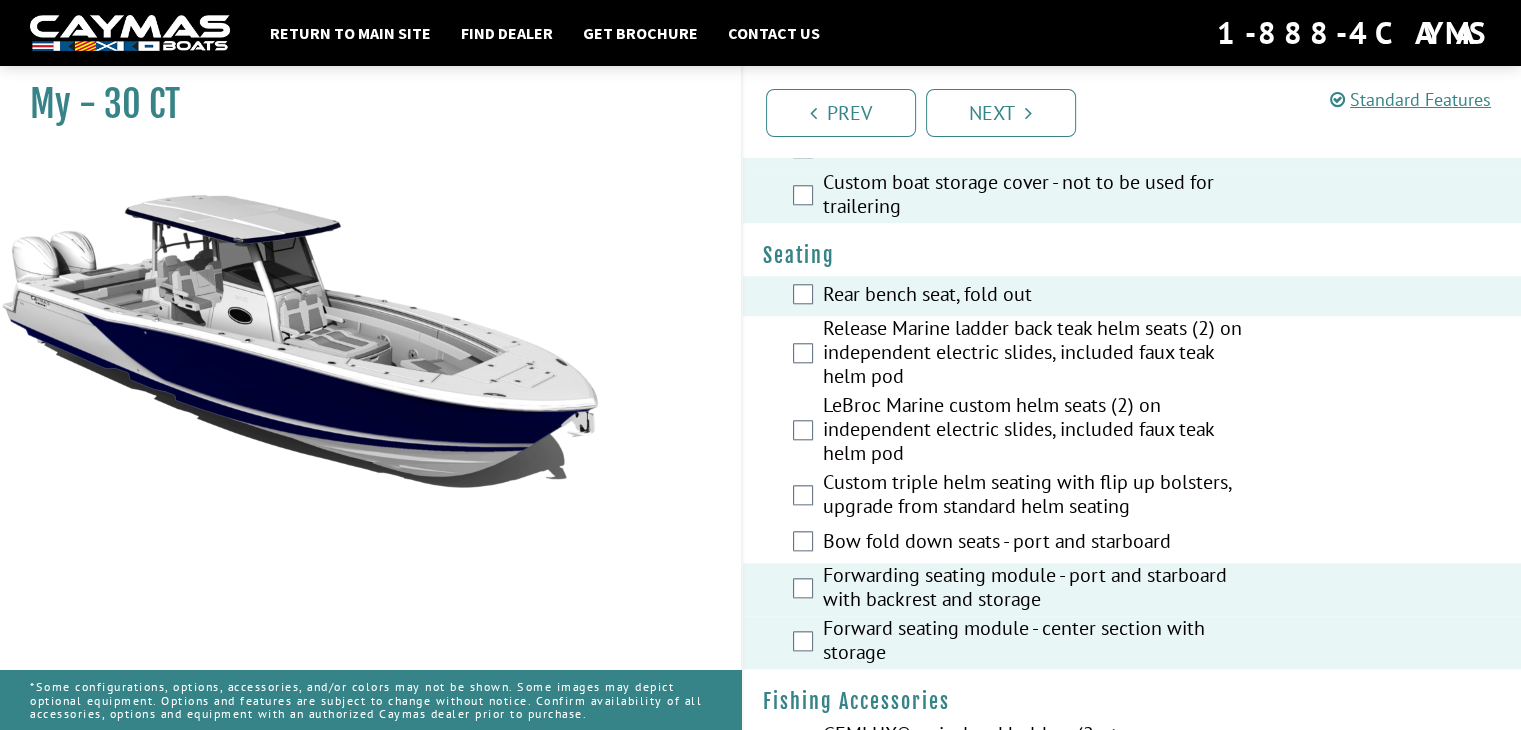 click on "Custom triple helm seating with flip up bolsters, upgrade from standard helm seating" at bounding box center [1132, 496] 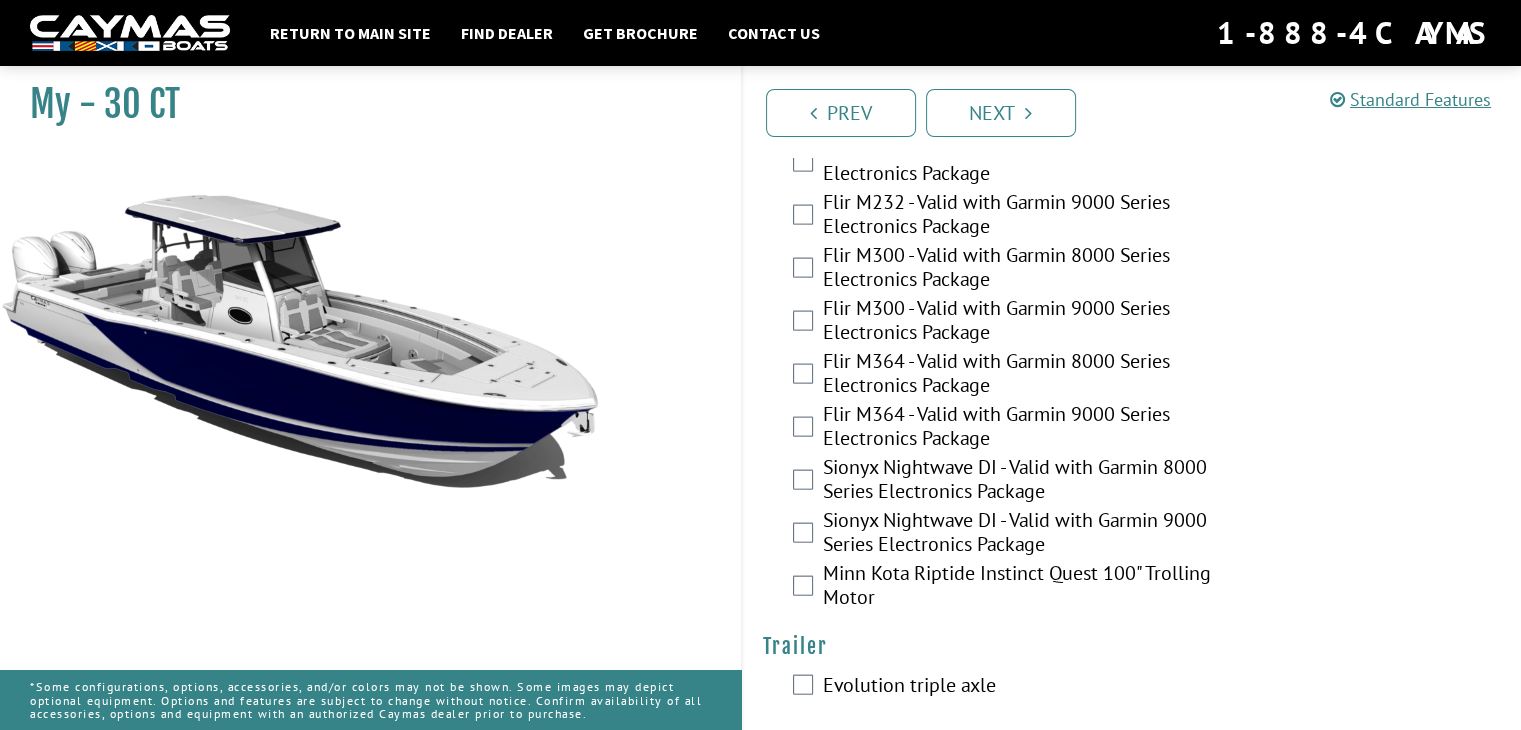 scroll, scrollTop: 4298, scrollLeft: 0, axis: vertical 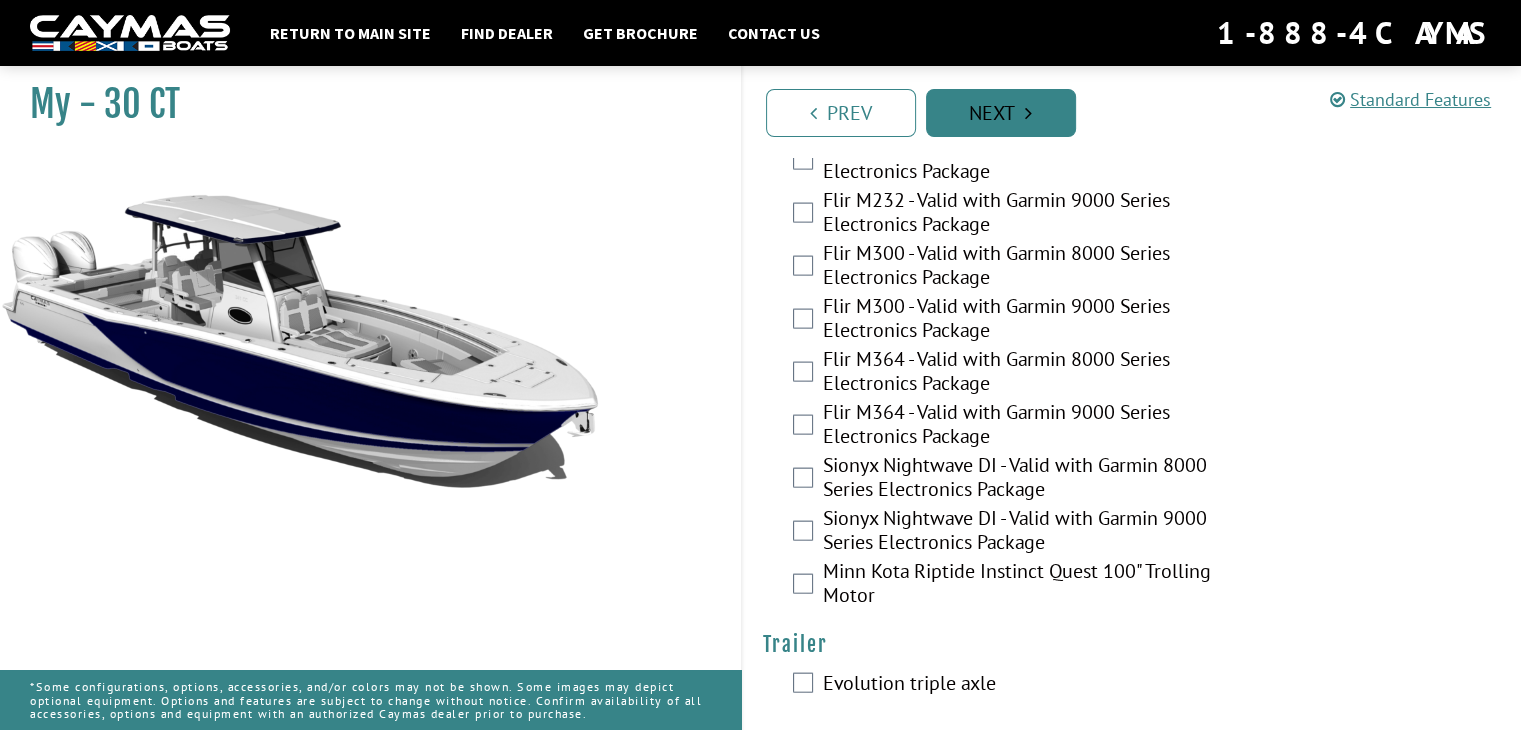 click on "Next" at bounding box center (1001, 113) 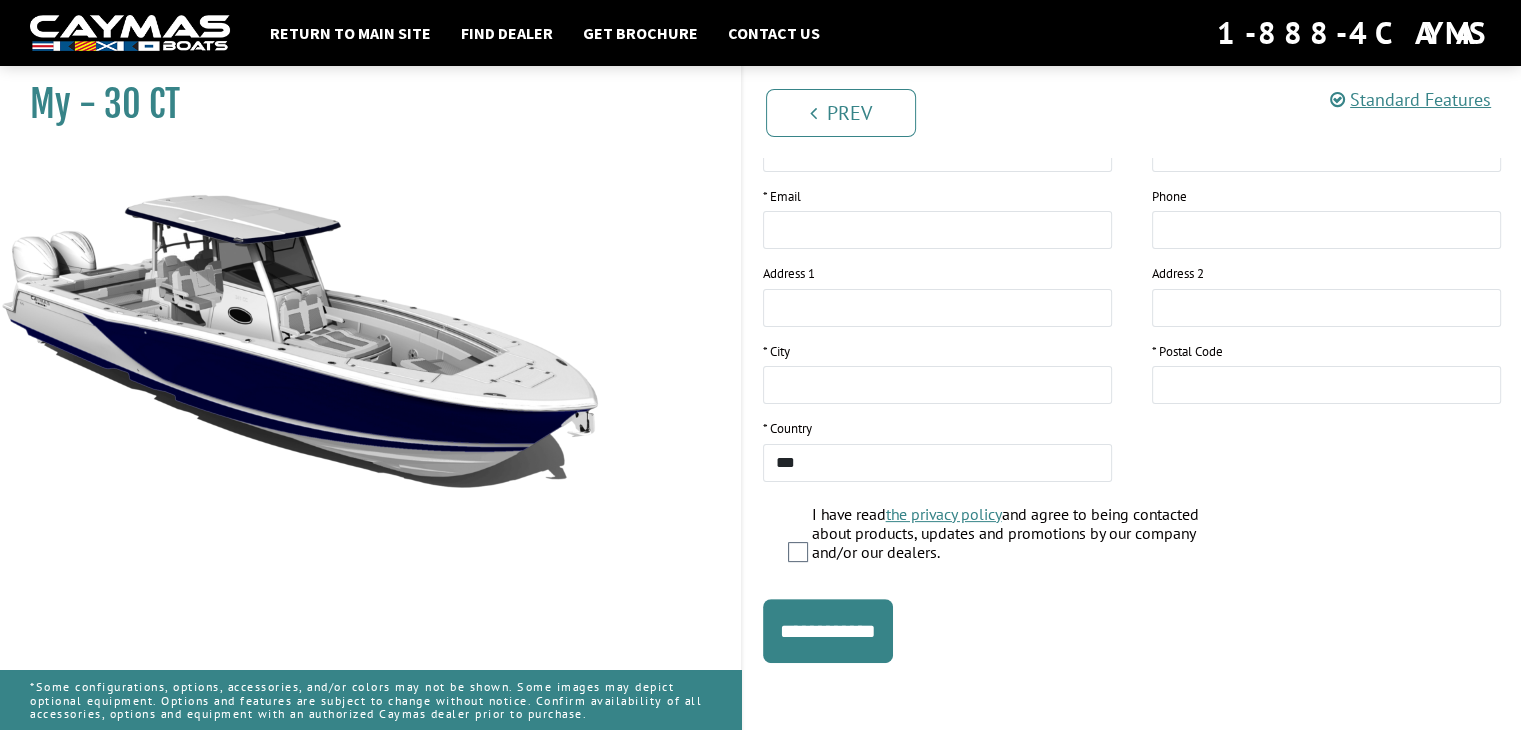 scroll, scrollTop: 382, scrollLeft: 0, axis: vertical 